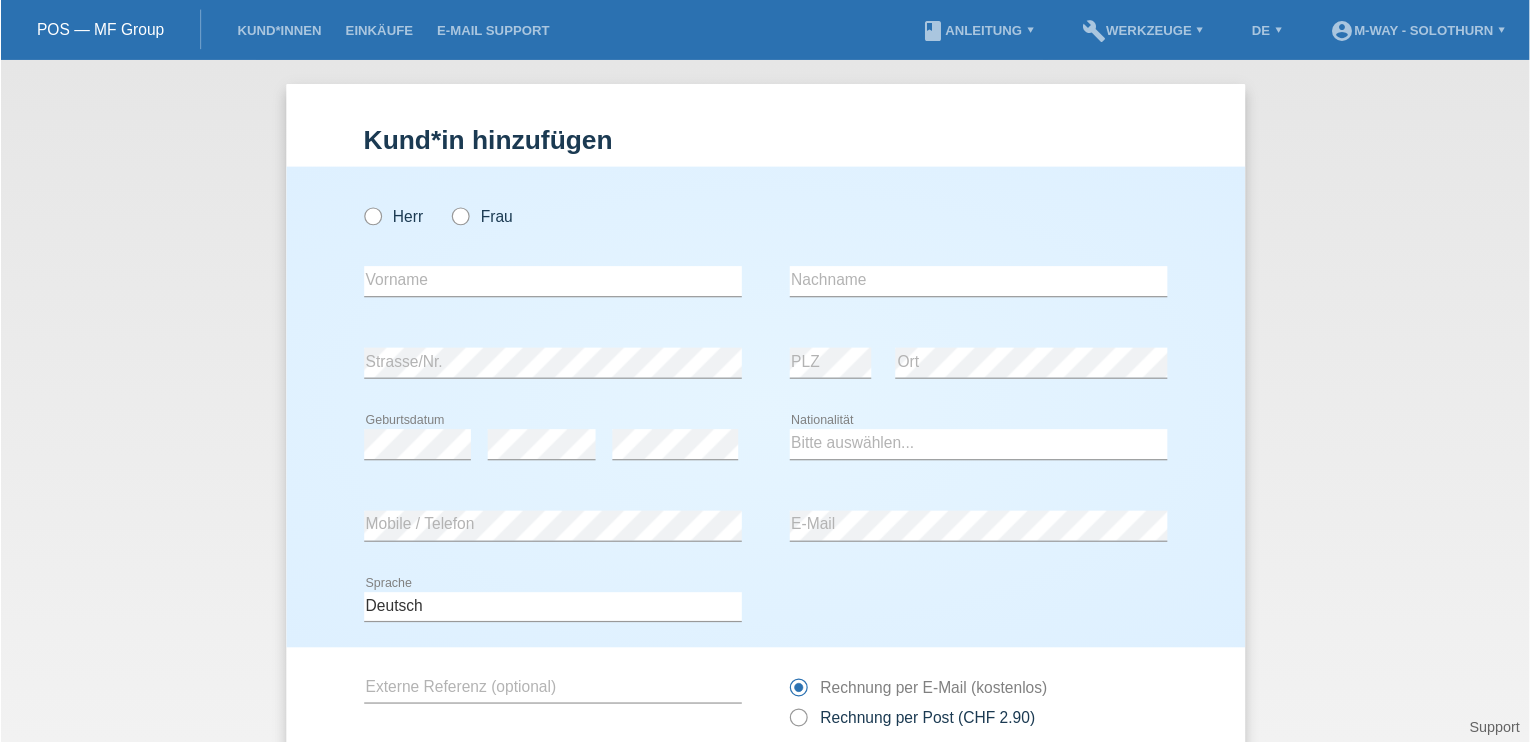 scroll, scrollTop: 0, scrollLeft: 0, axis: both 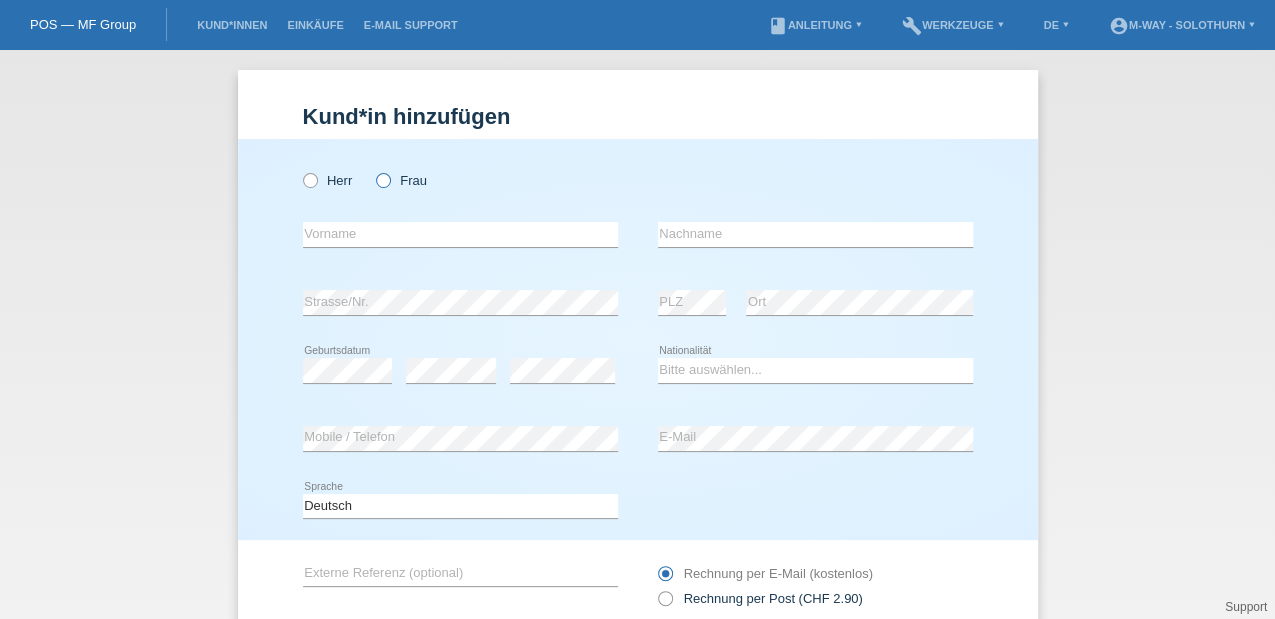 click at bounding box center [373, 170] 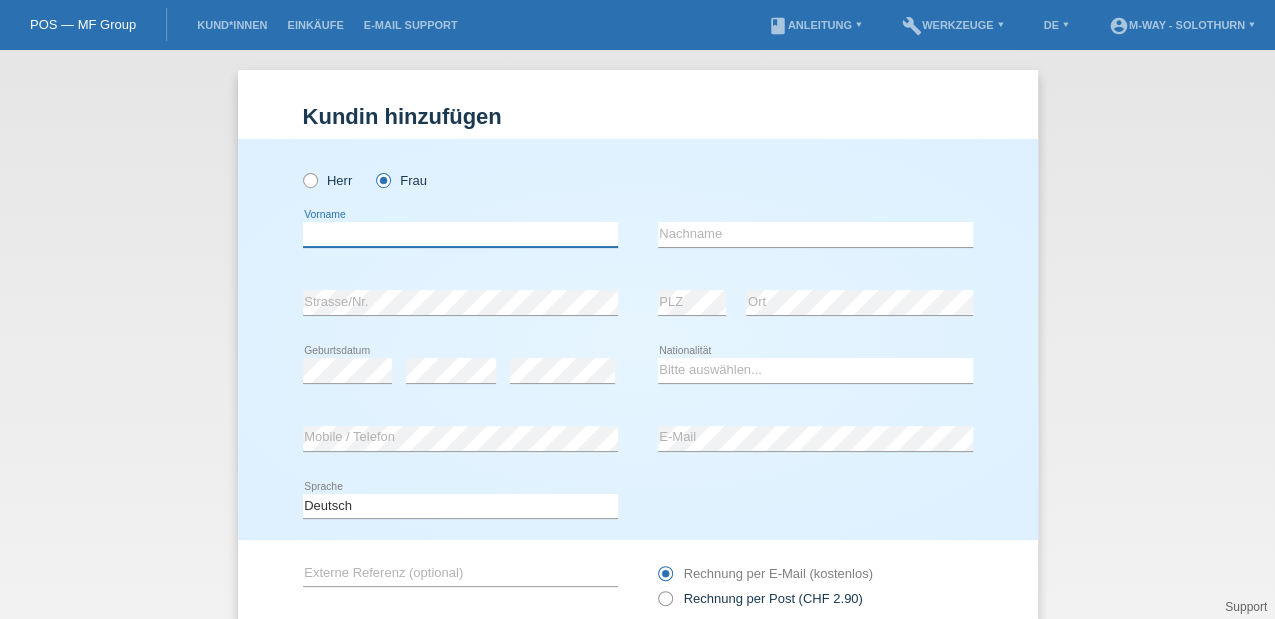 click at bounding box center (460, 234) 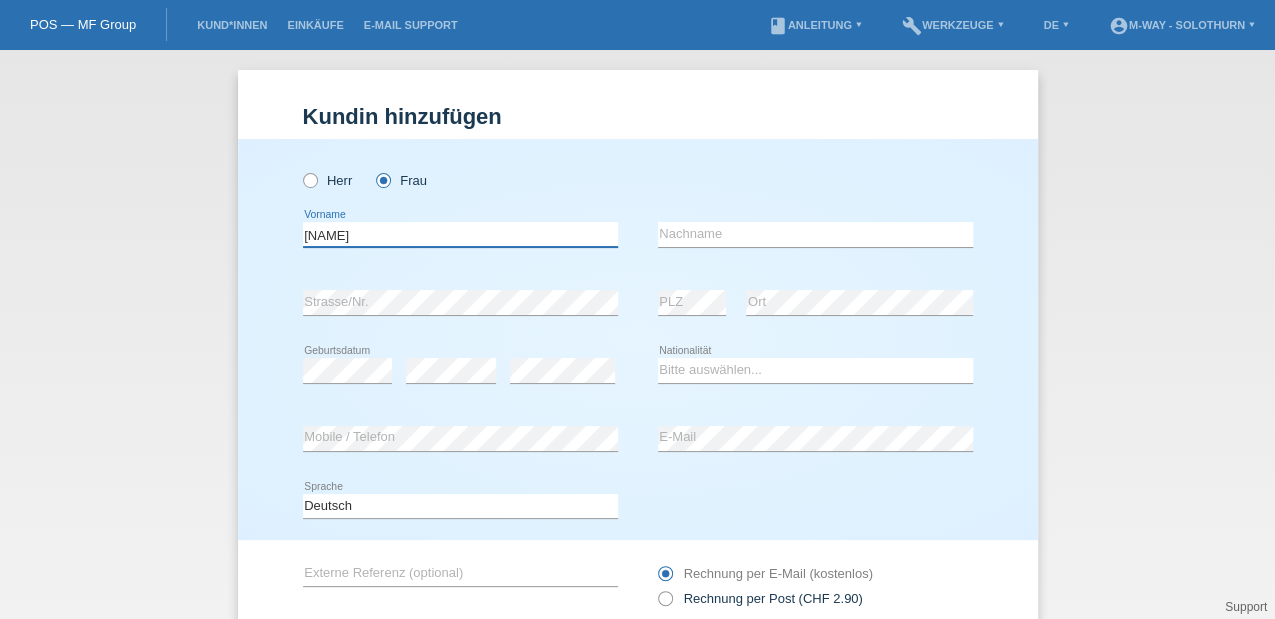 type on "[NAME]" 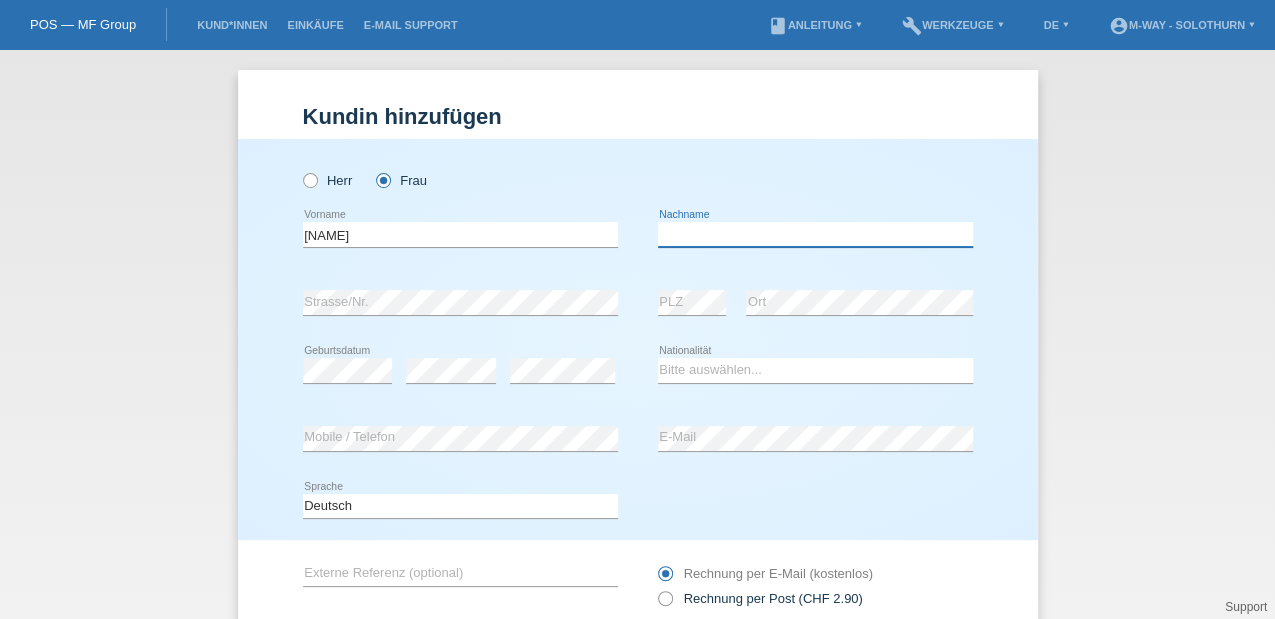 click at bounding box center (815, 234) 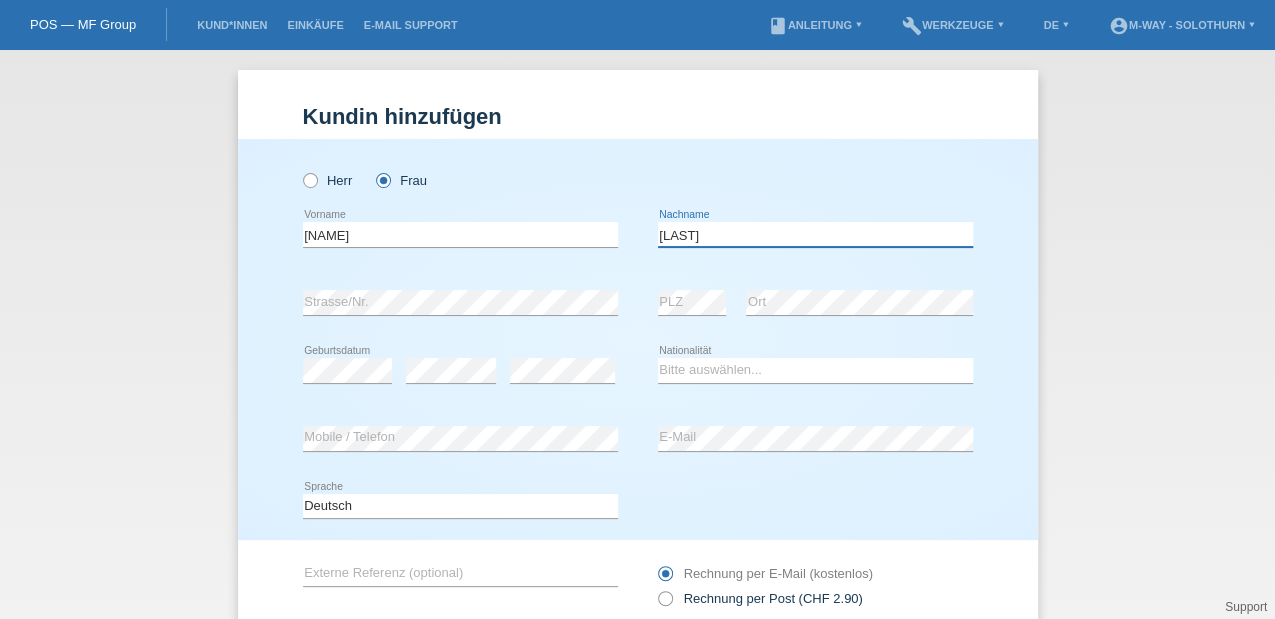 type on "[NAME]" 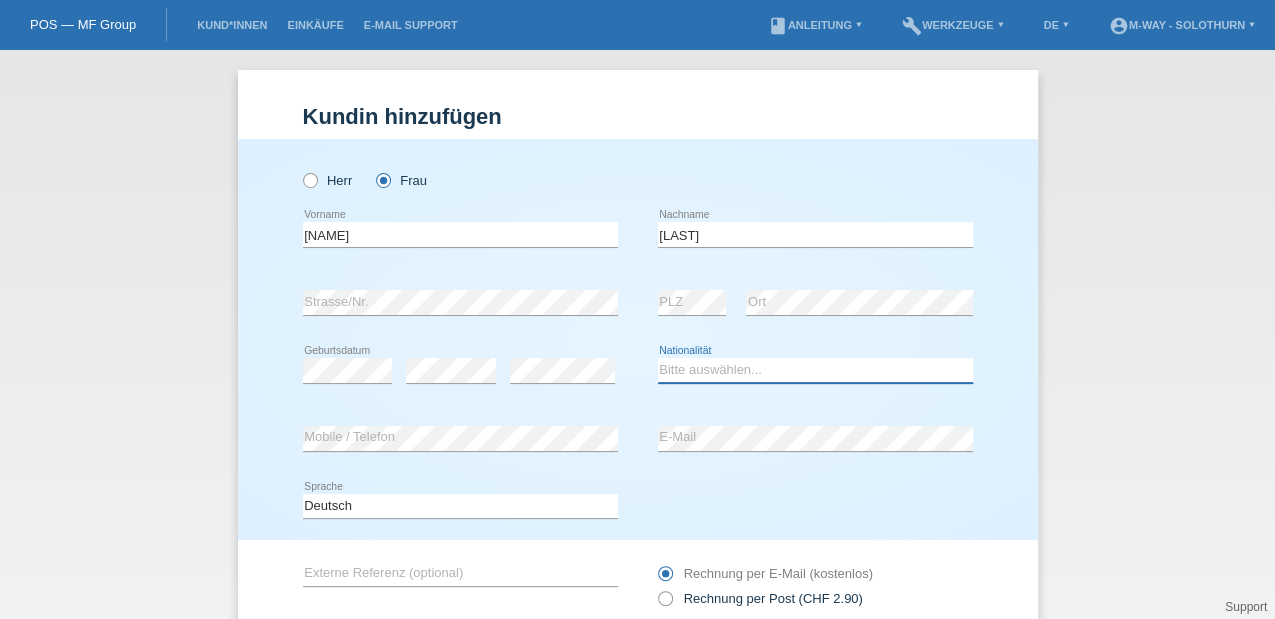click on "Bitte auswählen...
Schweiz
Deutschland
Liechtenstein
Österreich
------------
Afghanistan
Ägypten
Åland
Albanien
Algerien" at bounding box center [815, 370] 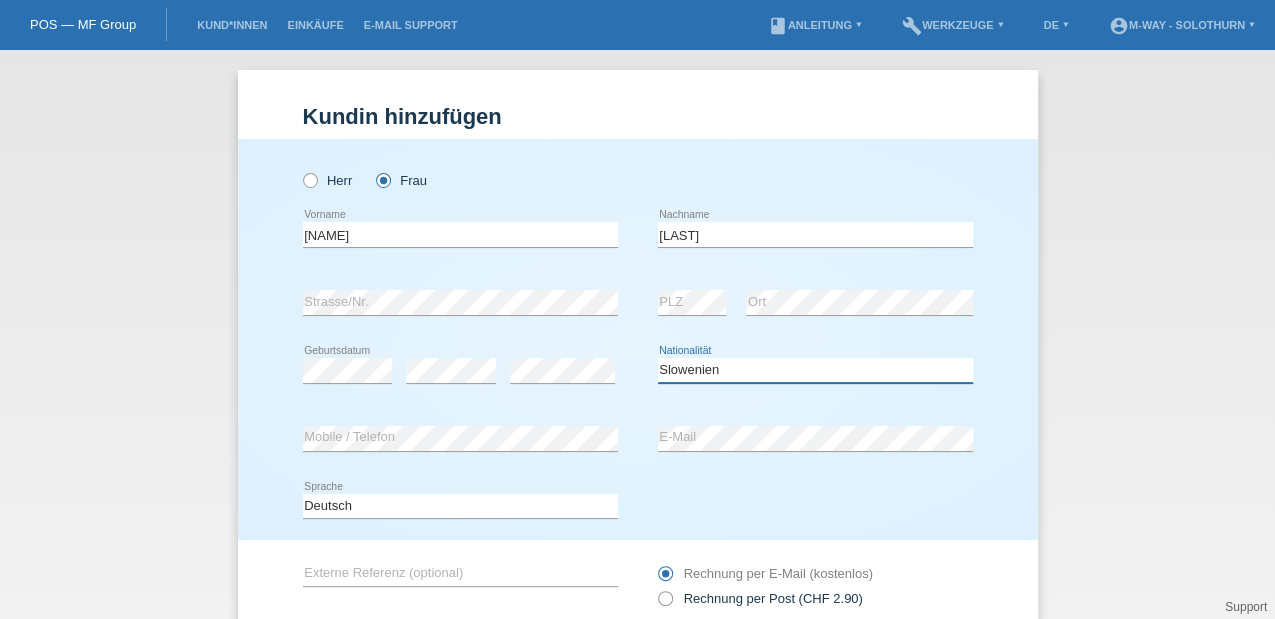 click on "Bitte auswählen...
Schweiz
Deutschland
Liechtenstein
Österreich
------------
Afghanistan
Ägypten
Åland
Albanien
Algerien" at bounding box center (815, 370) 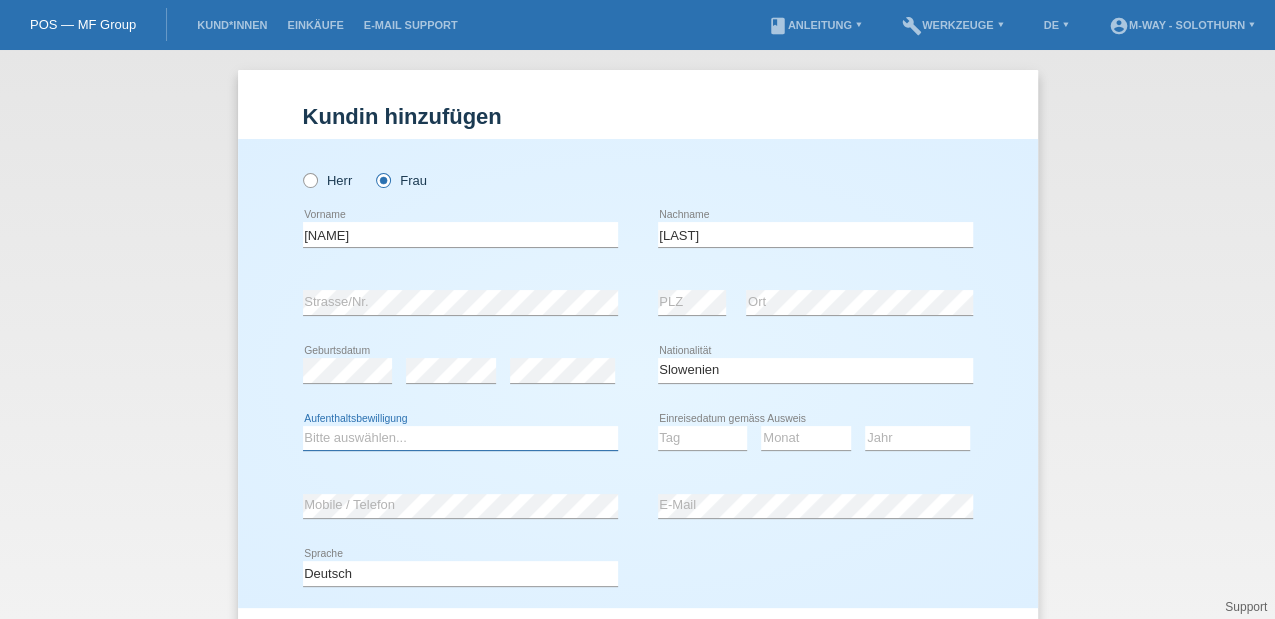 click on "Bitte auswählen...
C
B
B - Flüchtlingsstatus
Andere" at bounding box center (460, 438) 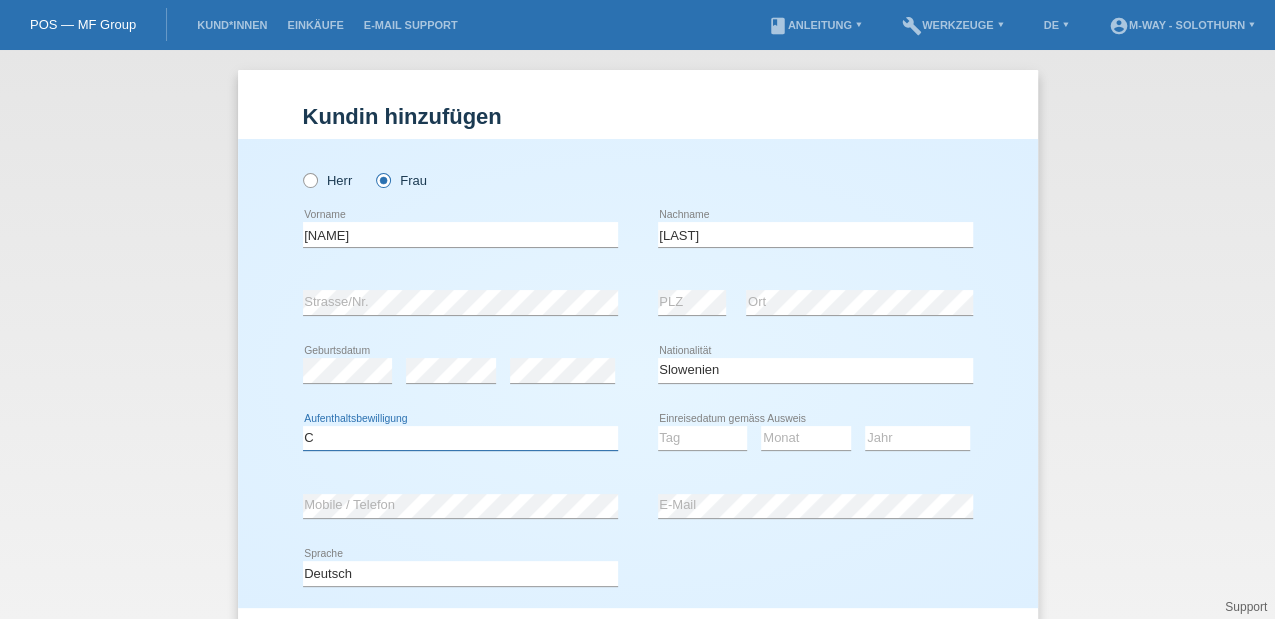 click on "Bitte auswählen...
C
B
B - Flüchtlingsstatus
Andere" at bounding box center (460, 438) 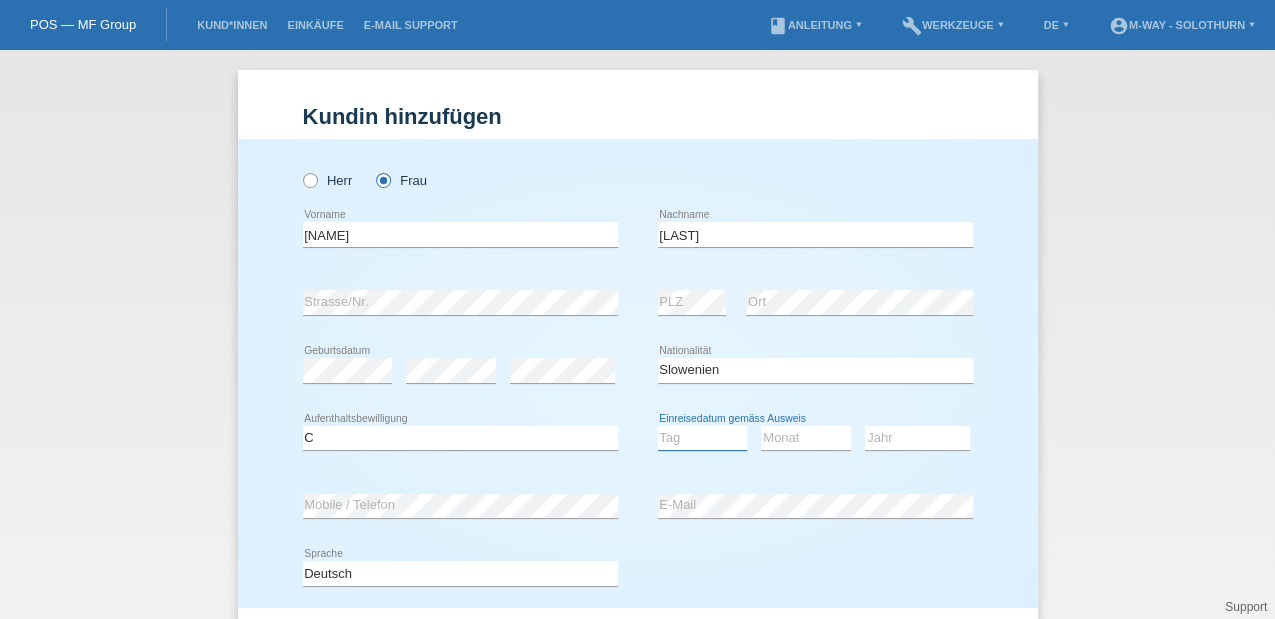 click on "Tag
01
02
03
04
05
06
07
08
09
10 11" at bounding box center (703, 438) 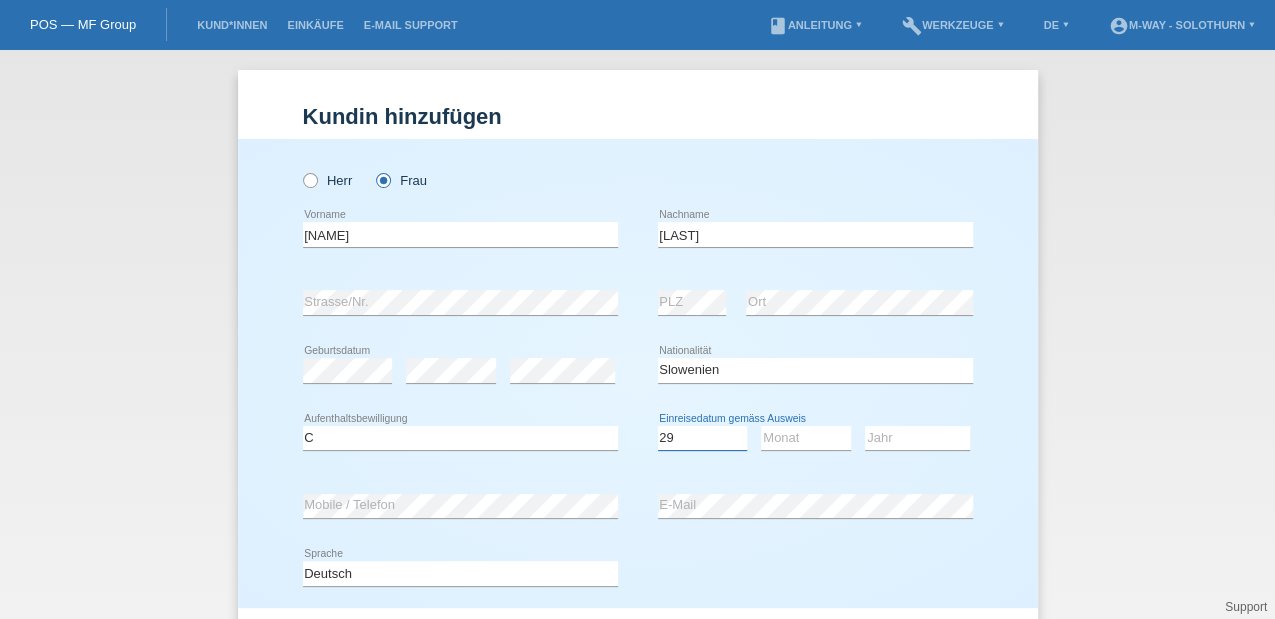click on "Tag
01
02
03
04
05
06
07
08
09
10 11" at bounding box center (703, 438) 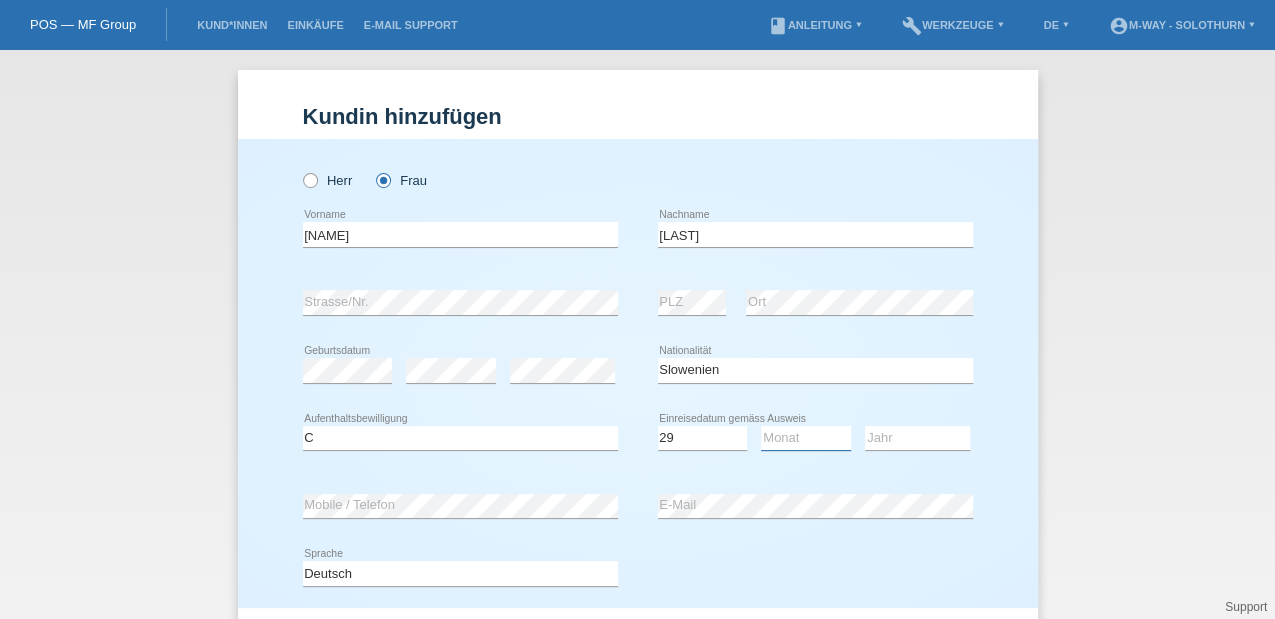 click on "Monat
01
02
03
04
05
06
07
08
09
10 11" at bounding box center (806, 438) 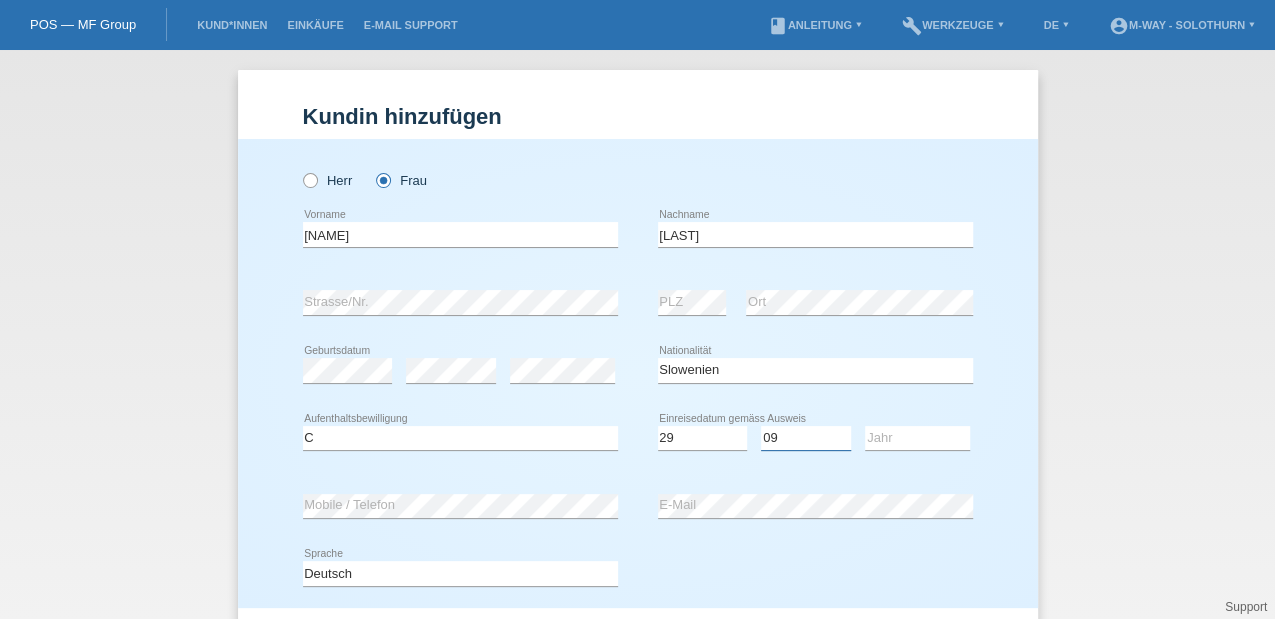 click on "Monat
01
02
03
04
05
06
07
08
09
10 11" at bounding box center [806, 438] 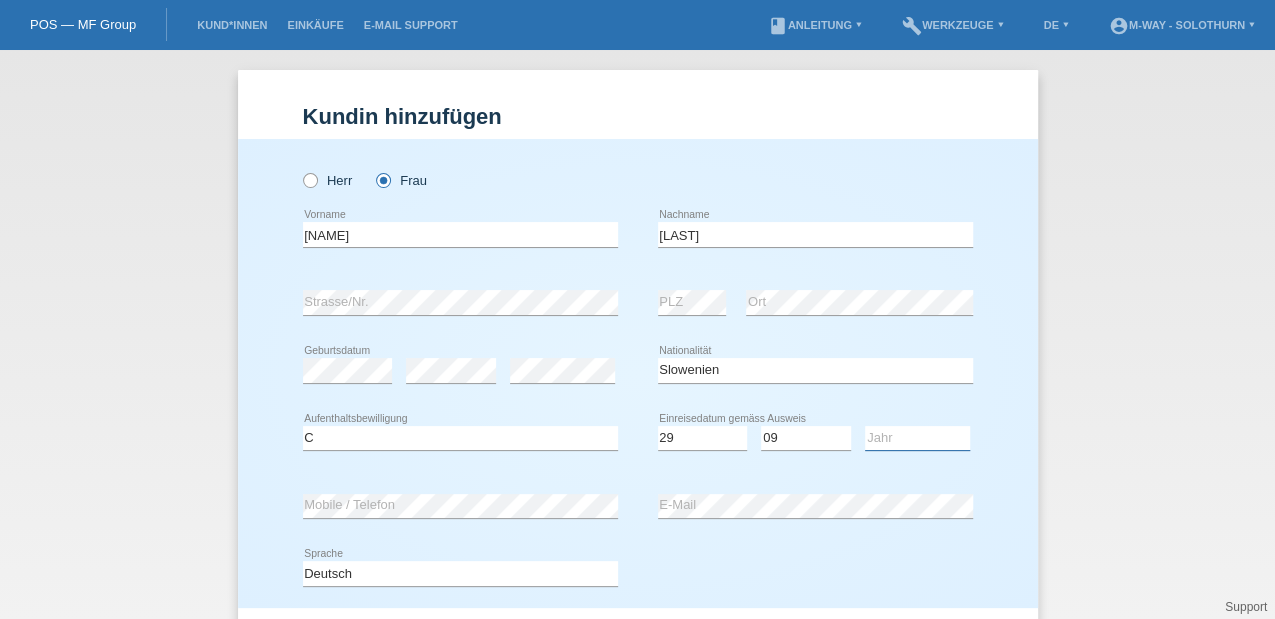 click on "Jahr
2025
2024
2023
2022
2021
2020
2019
2018
2017 2016 2015 2014 2013 2012 2011 2010 2009 2008 2007 2006 2005 2004 2003 2002 2001" at bounding box center [917, 438] 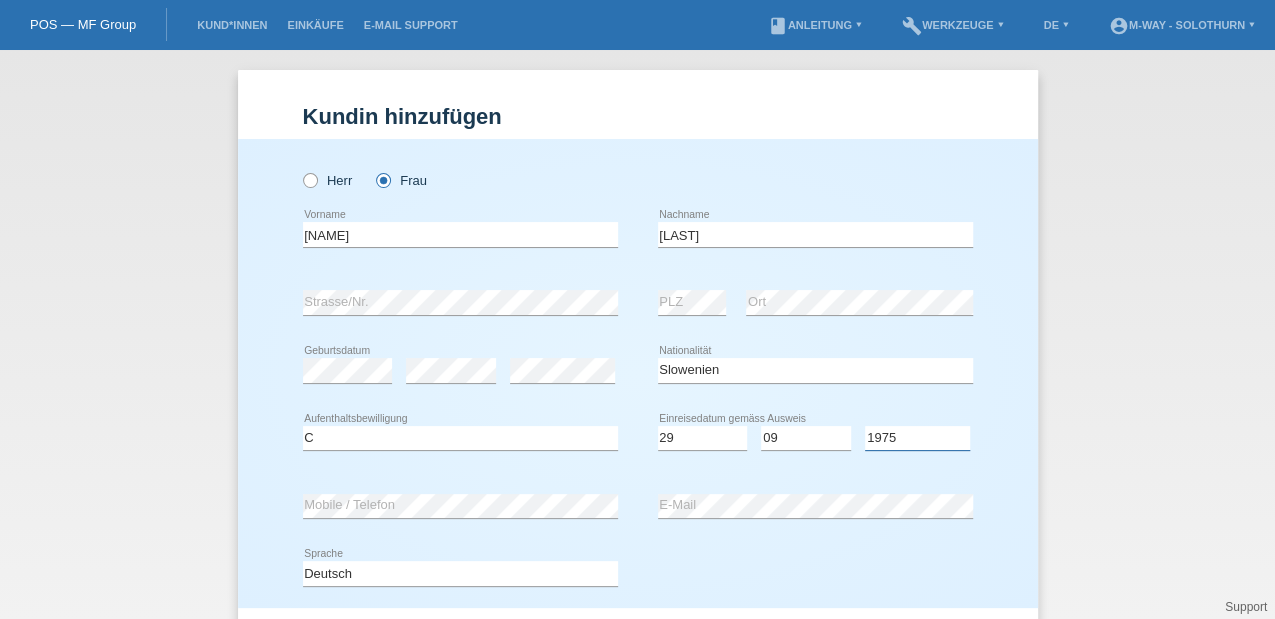 click on "Jahr
2025
2024
2023
2022
2021
2020
2019
2018
2017 2016 2015 2014 2013 2012 2011 2010 2009 2008 2007 2006 2005 2004 2003 2002 2001" at bounding box center [917, 438] 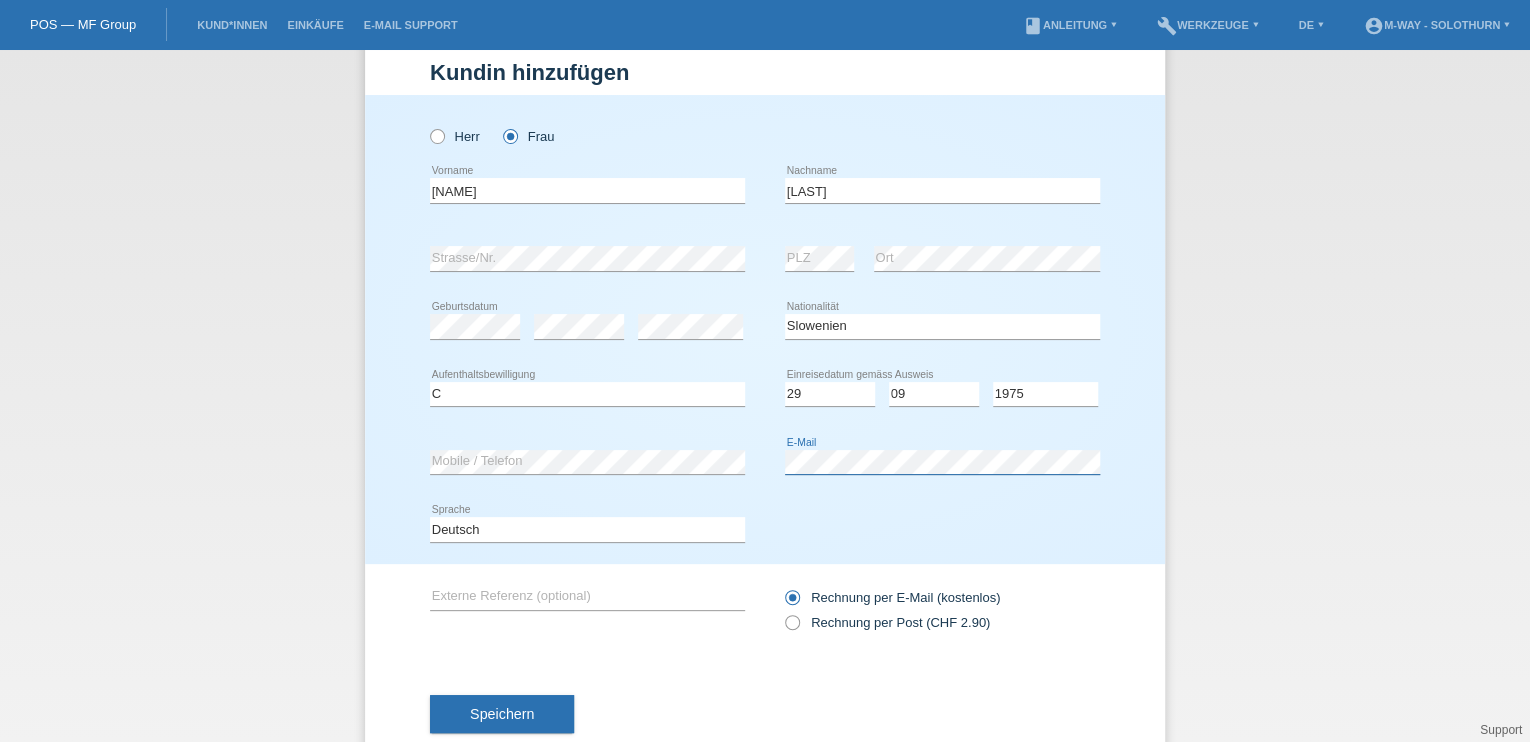 scroll, scrollTop: 80, scrollLeft: 0, axis: vertical 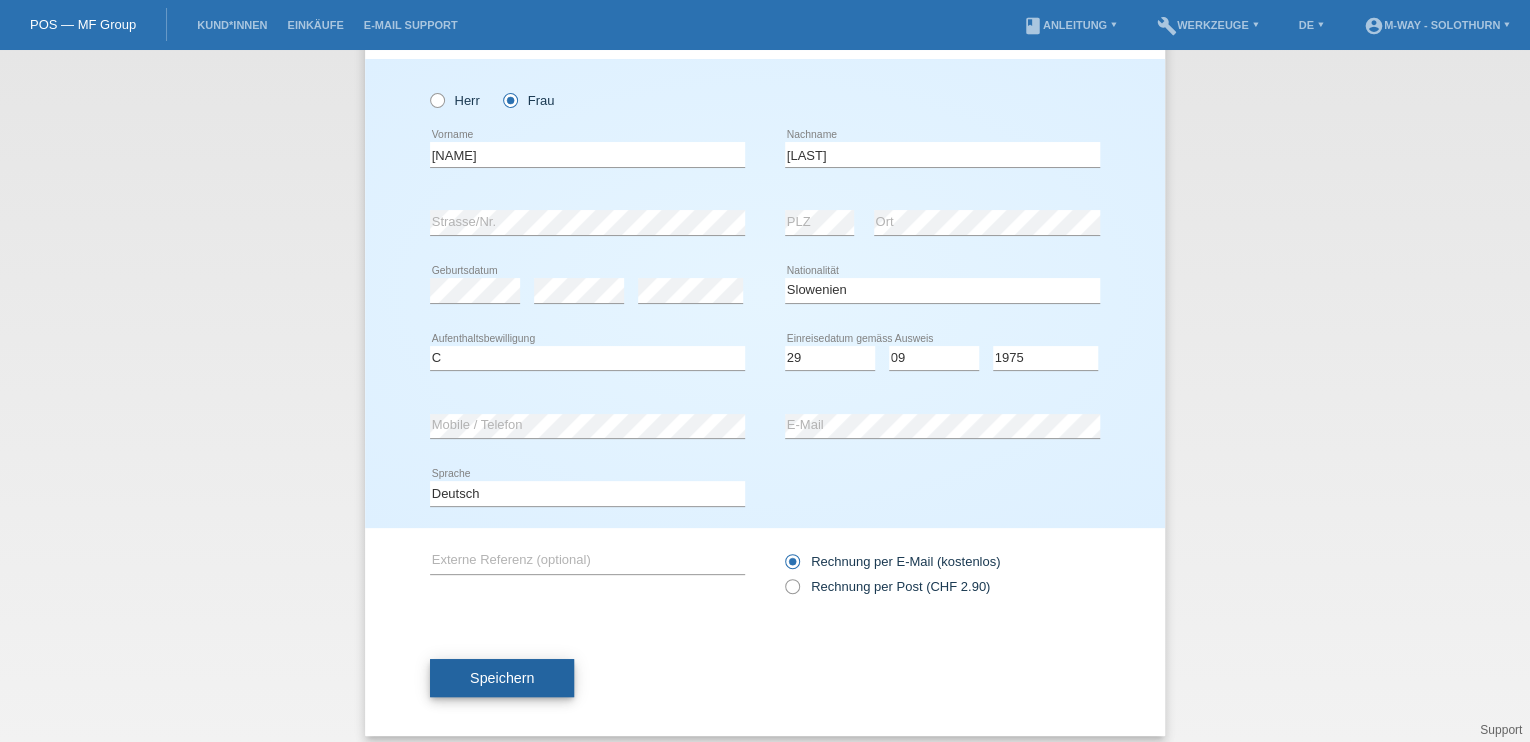 click on "Speichern" at bounding box center (502, 678) 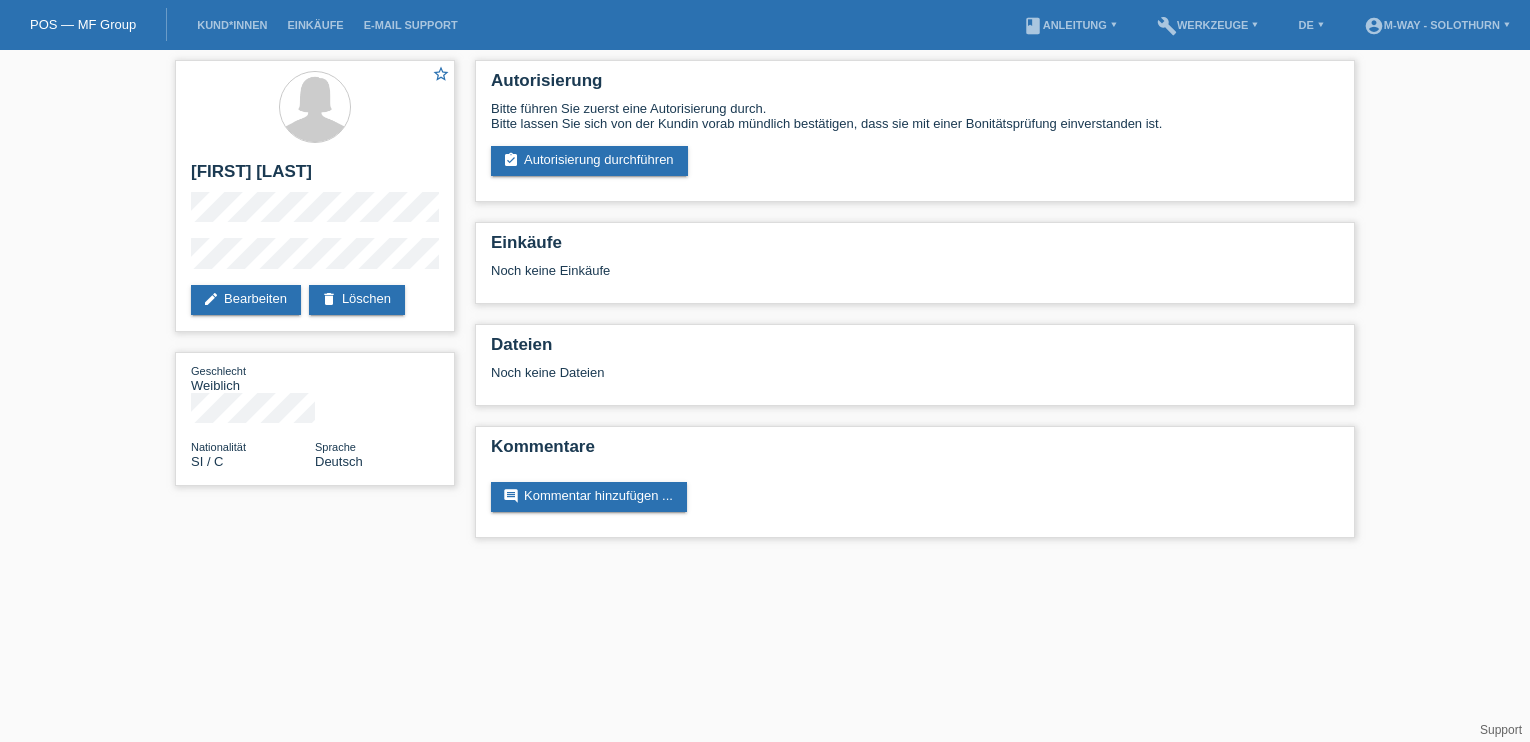 scroll, scrollTop: 0, scrollLeft: 0, axis: both 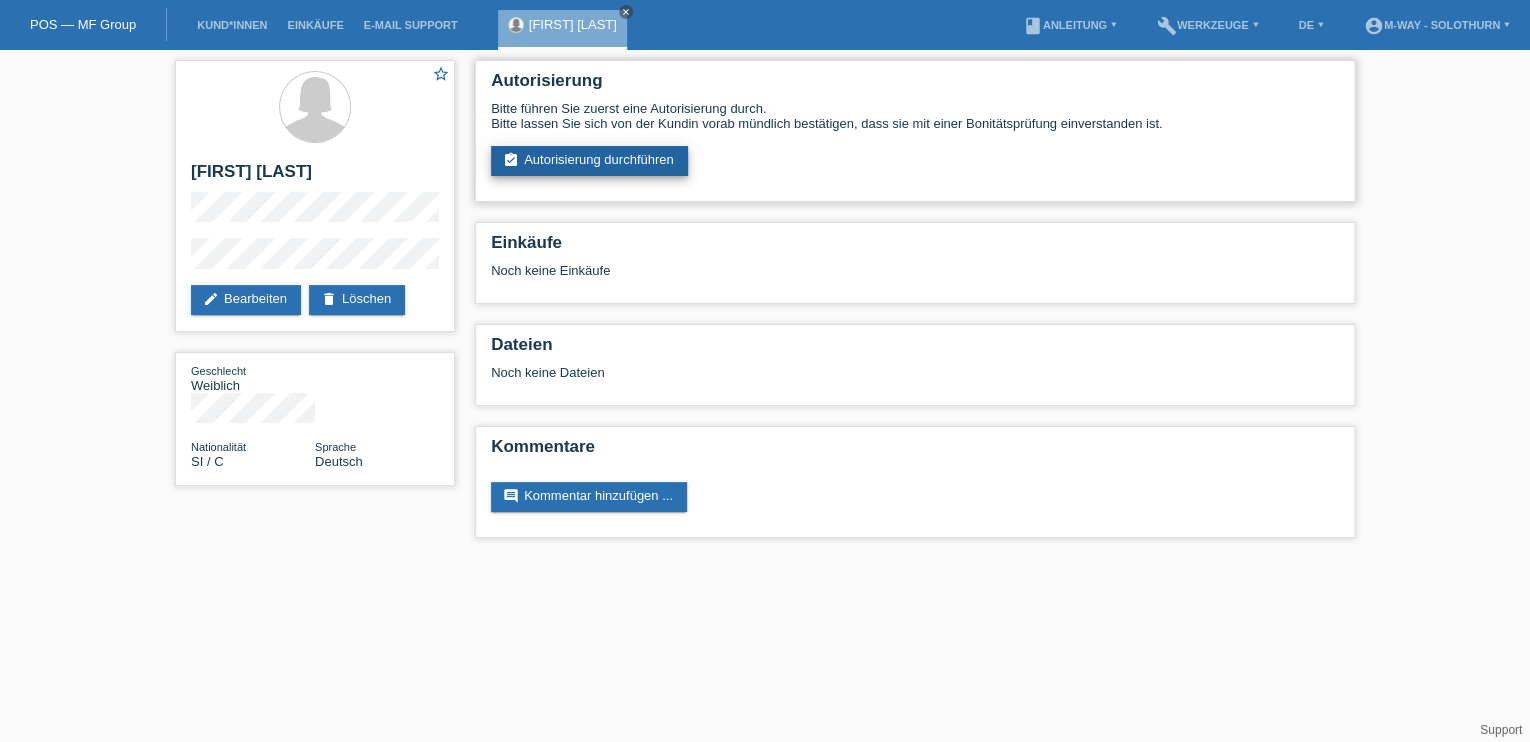 click on "assignment_turned_in  Autorisierung durchführen" at bounding box center [589, 161] 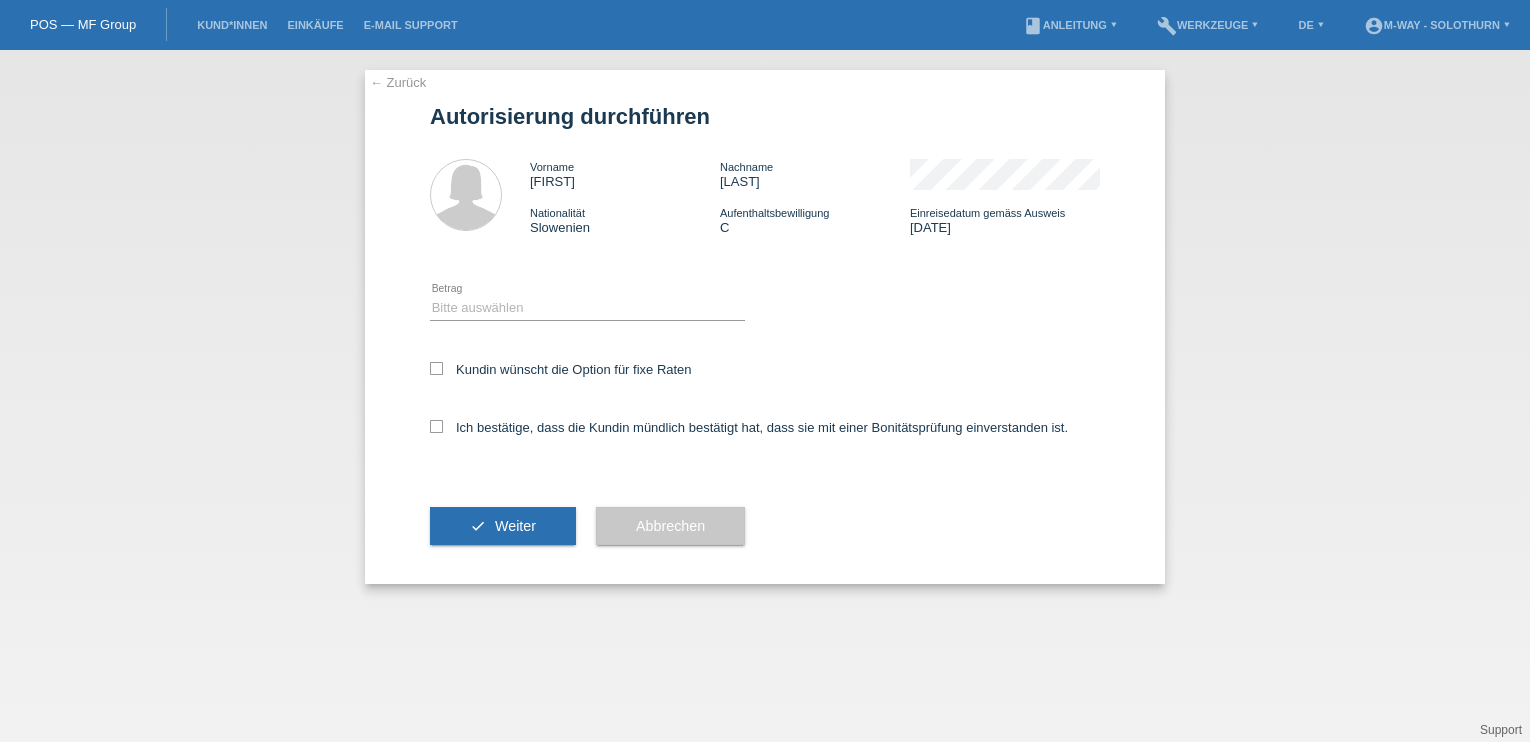scroll, scrollTop: 0, scrollLeft: 0, axis: both 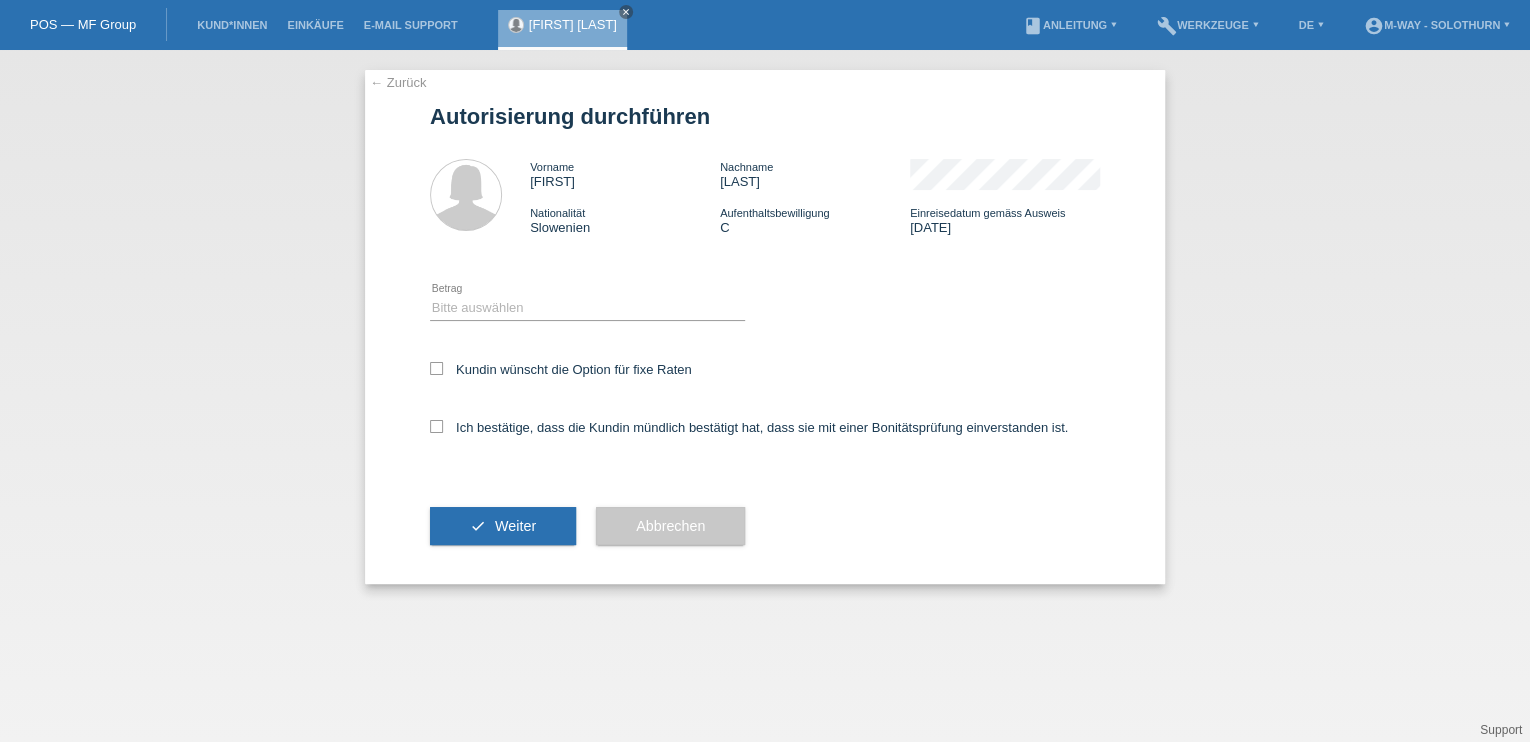 click on "Bitte auswählen
CHF 1.00 - CHF 499.00
CHF 500.00 - CHF 1'999.00
CHF 2'000.00 - CHF 15'000.00
error
Betrag" at bounding box center [587, 309] 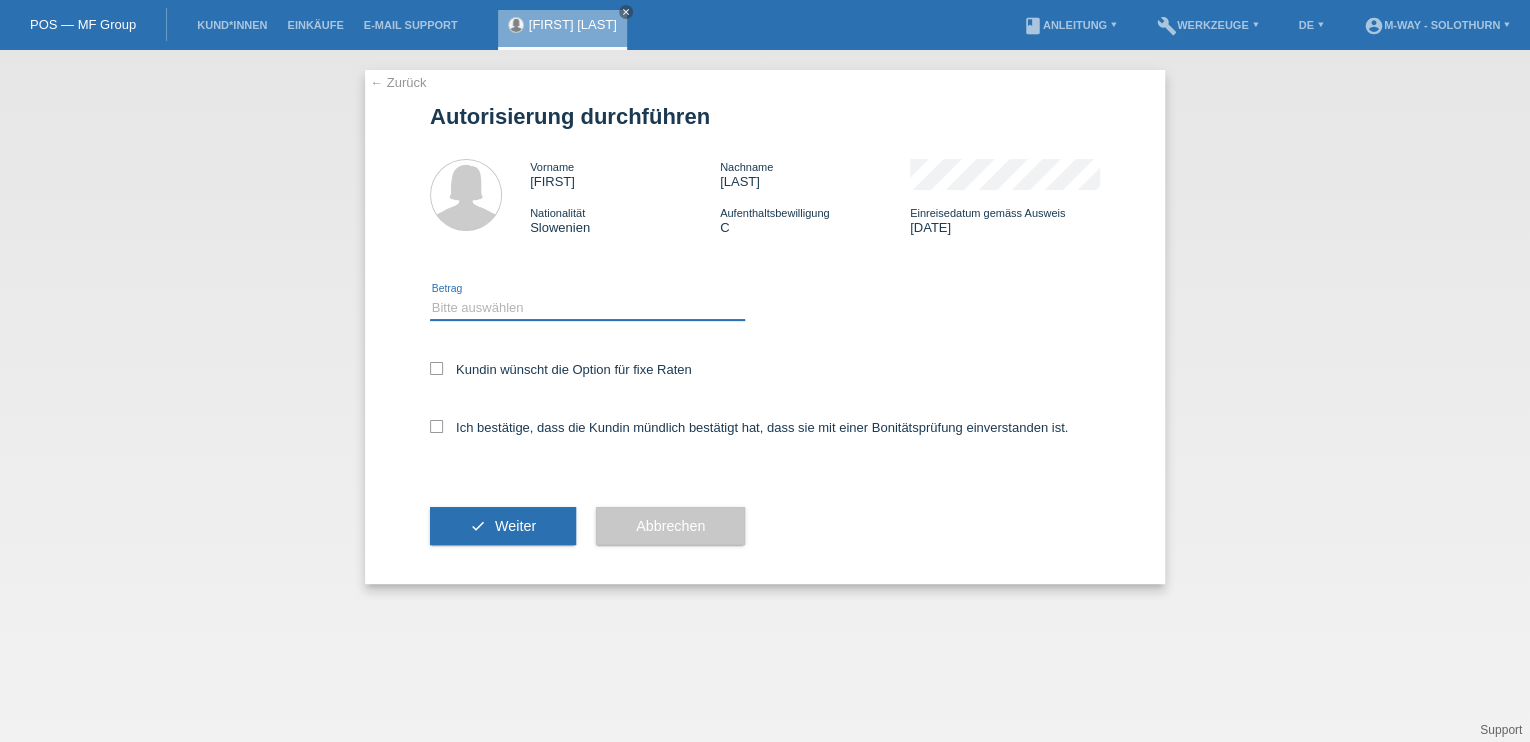 drag, startPoint x: 478, startPoint y: 308, endPoint x: 465, endPoint y: 310, distance: 13.152946 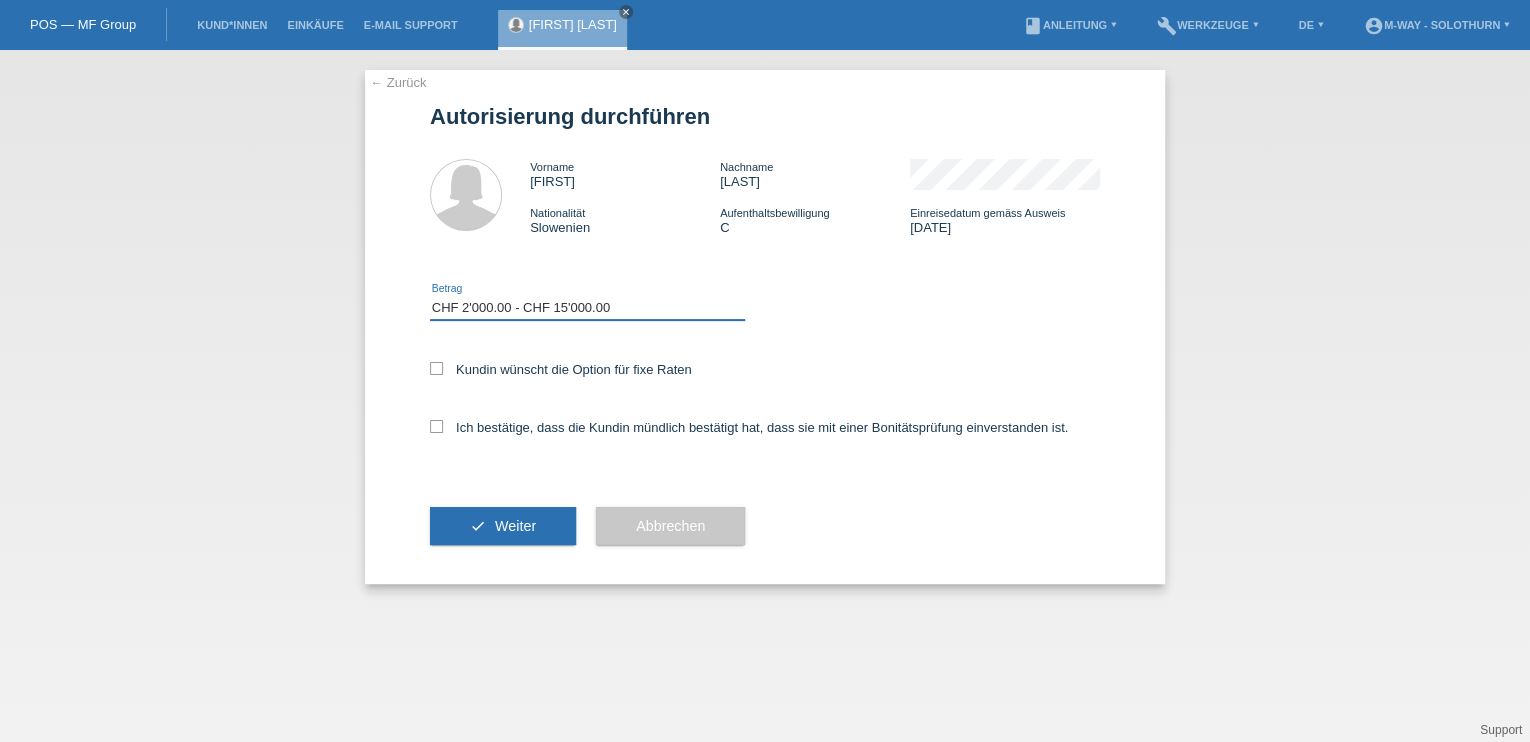 click on "Bitte auswählen
CHF 1.00 - CHF 499.00
CHF 500.00 - CHF 1'999.00
CHF 2'000.00 - CHF 15'000.00" at bounding box center [587, 308] 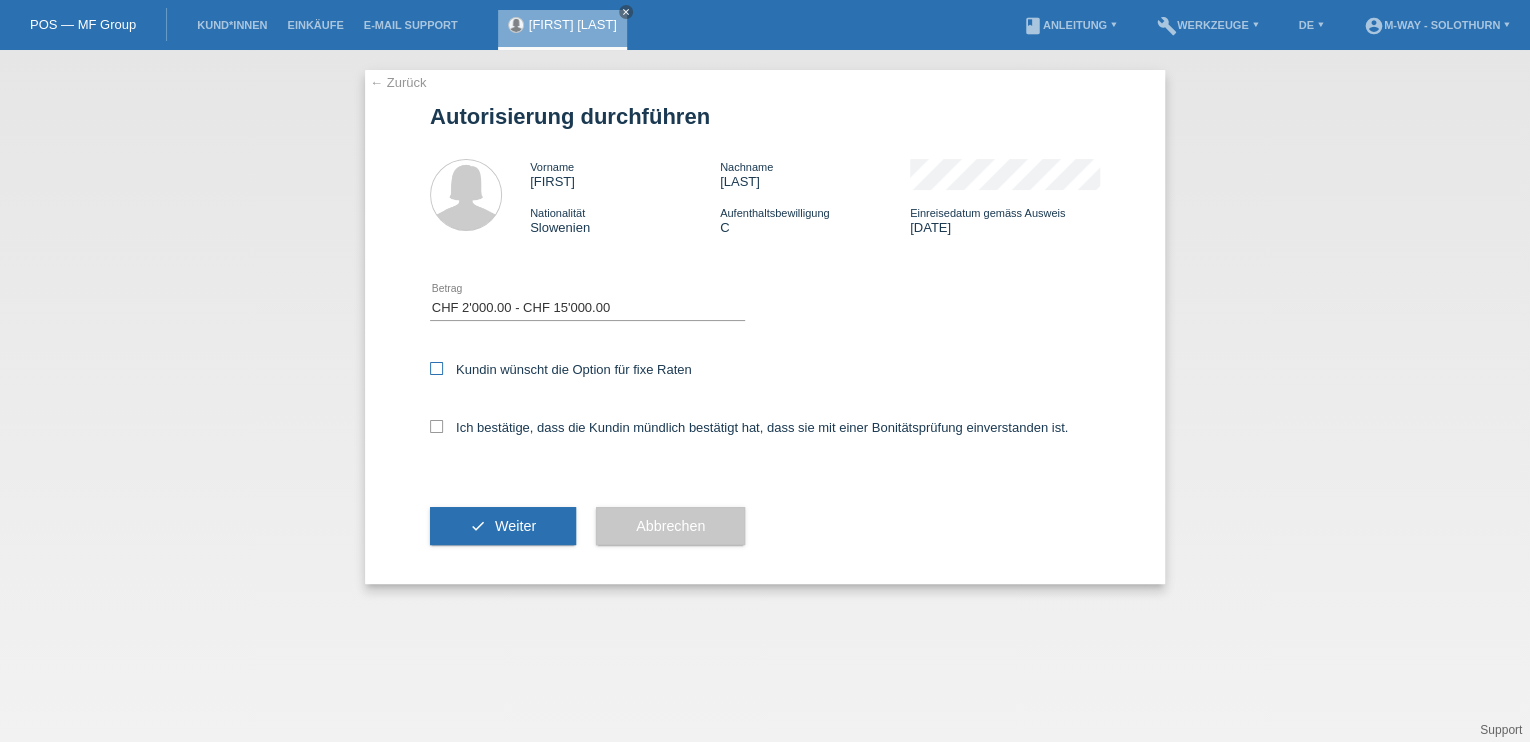 click at bounding box center (436, 368) 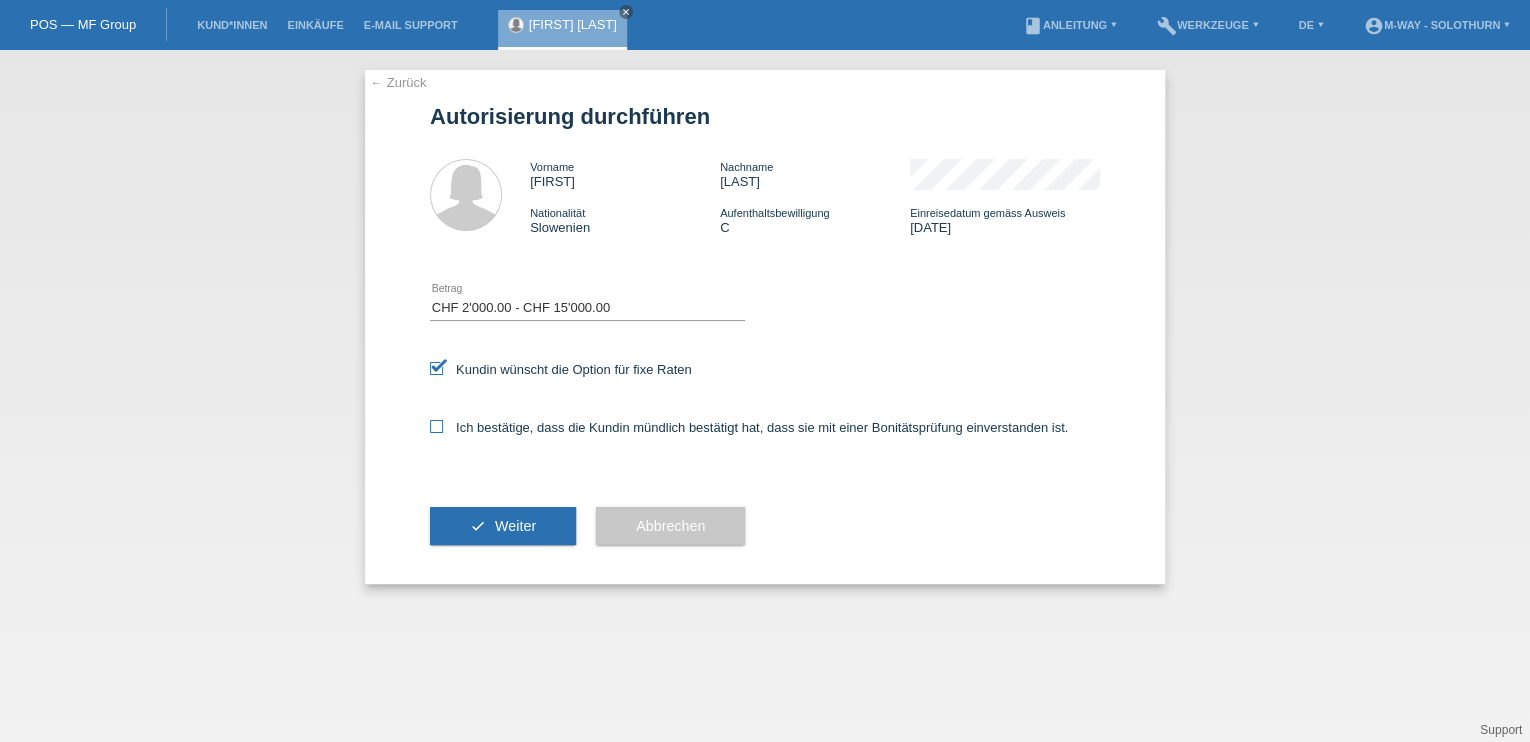 click at bounding box center (436, 426) 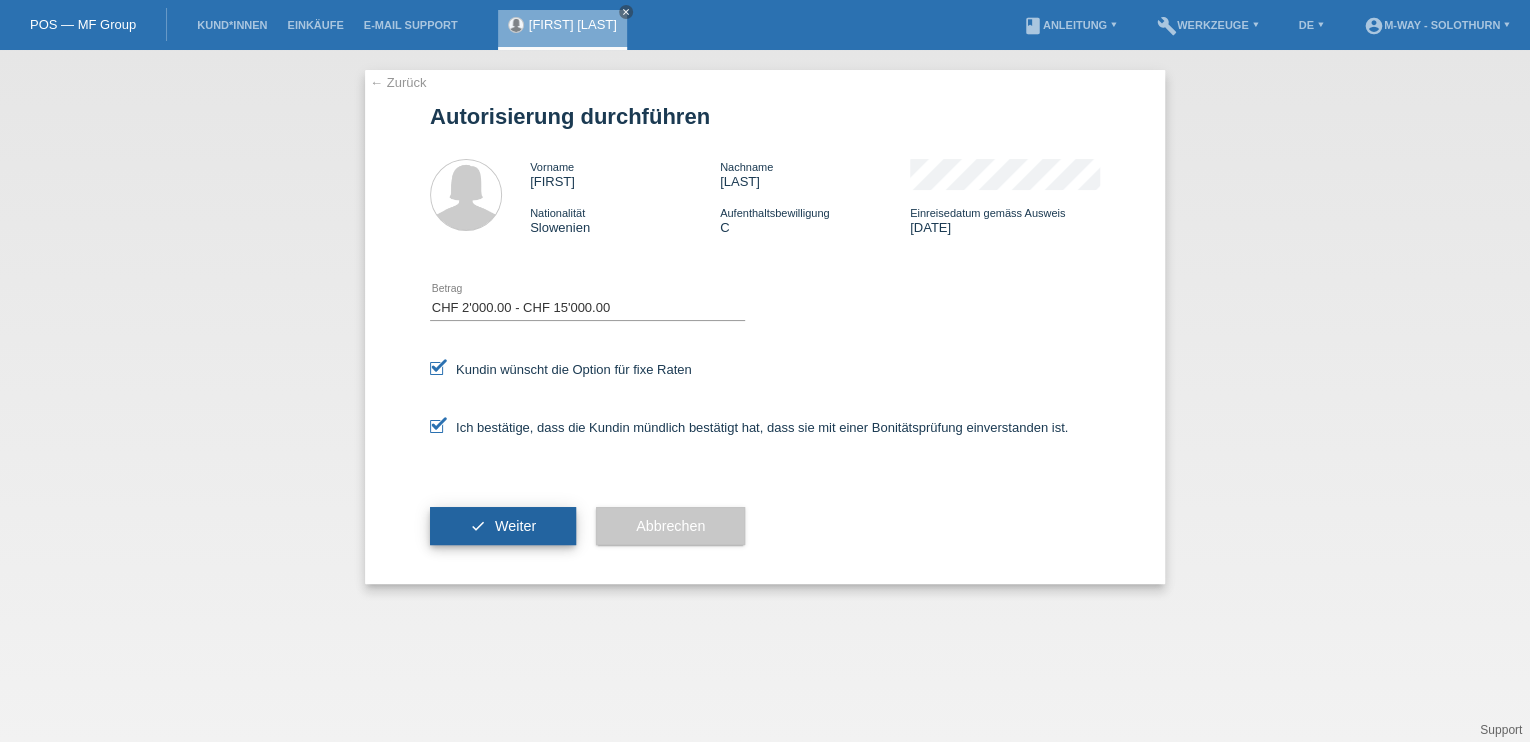 click on "check   Weiter" at bounding box center [503, 526] 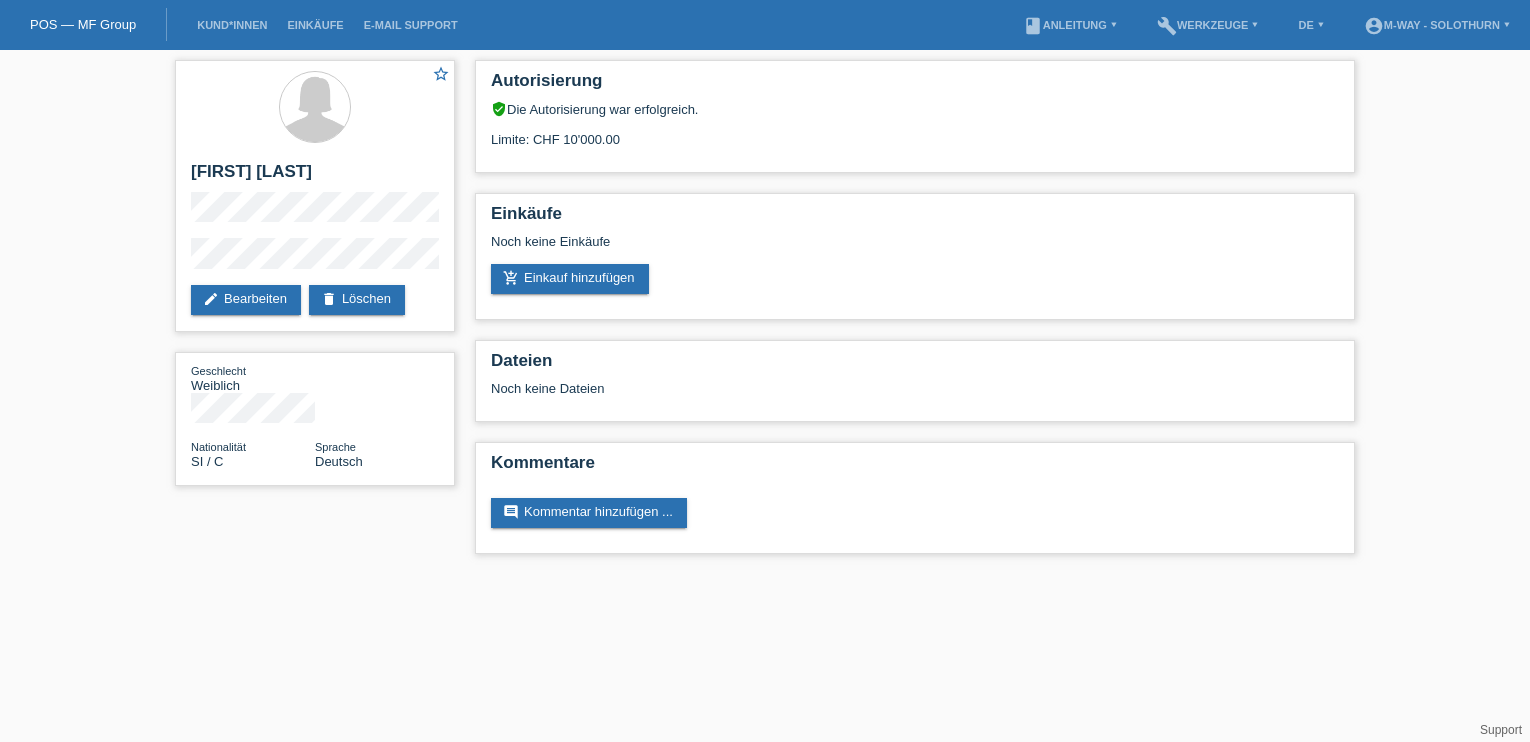 scroll, scrollTop: 0, scrollLeft: 0, axis: both 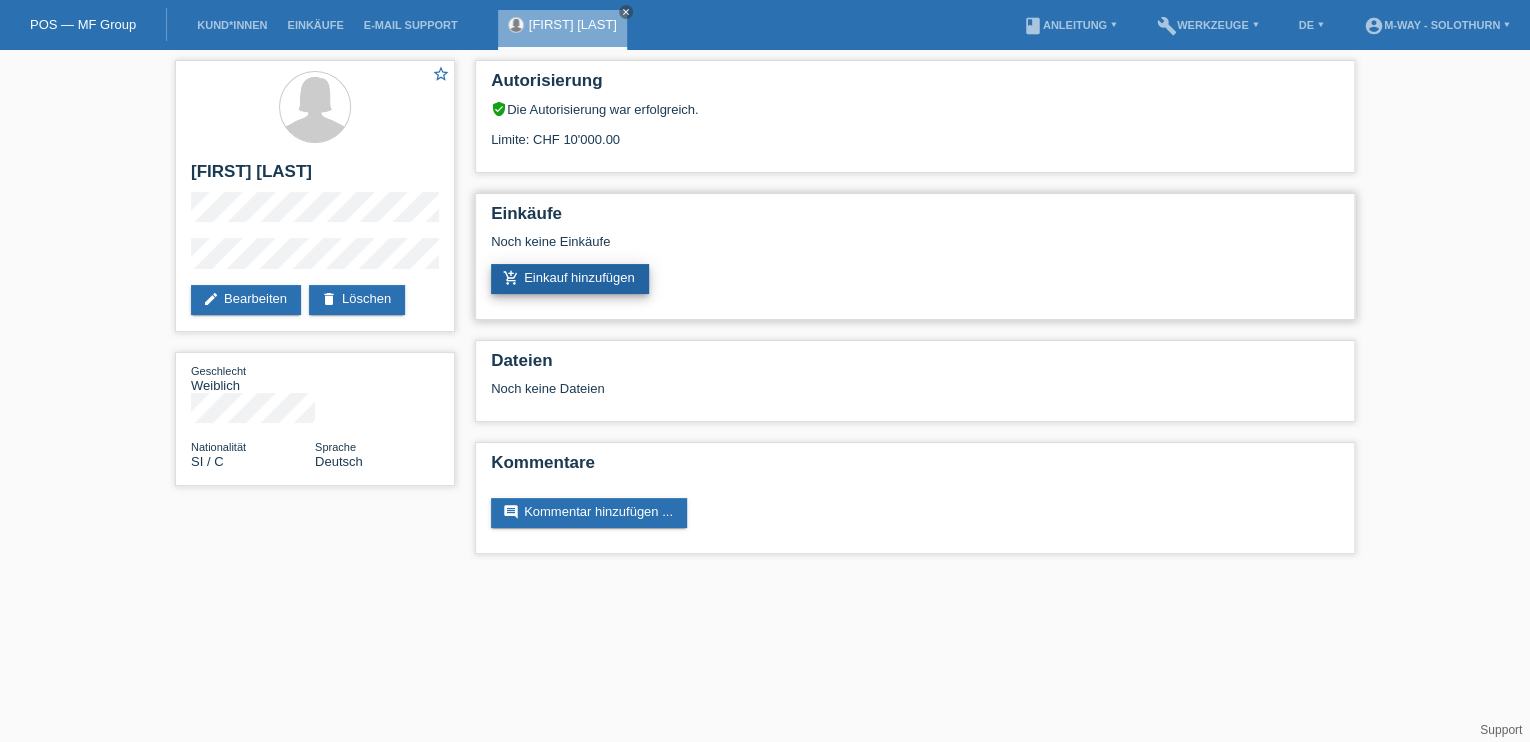 click on "add_shopping_cart  Einkauf hinzufügen" at bounding box center (570, 279) 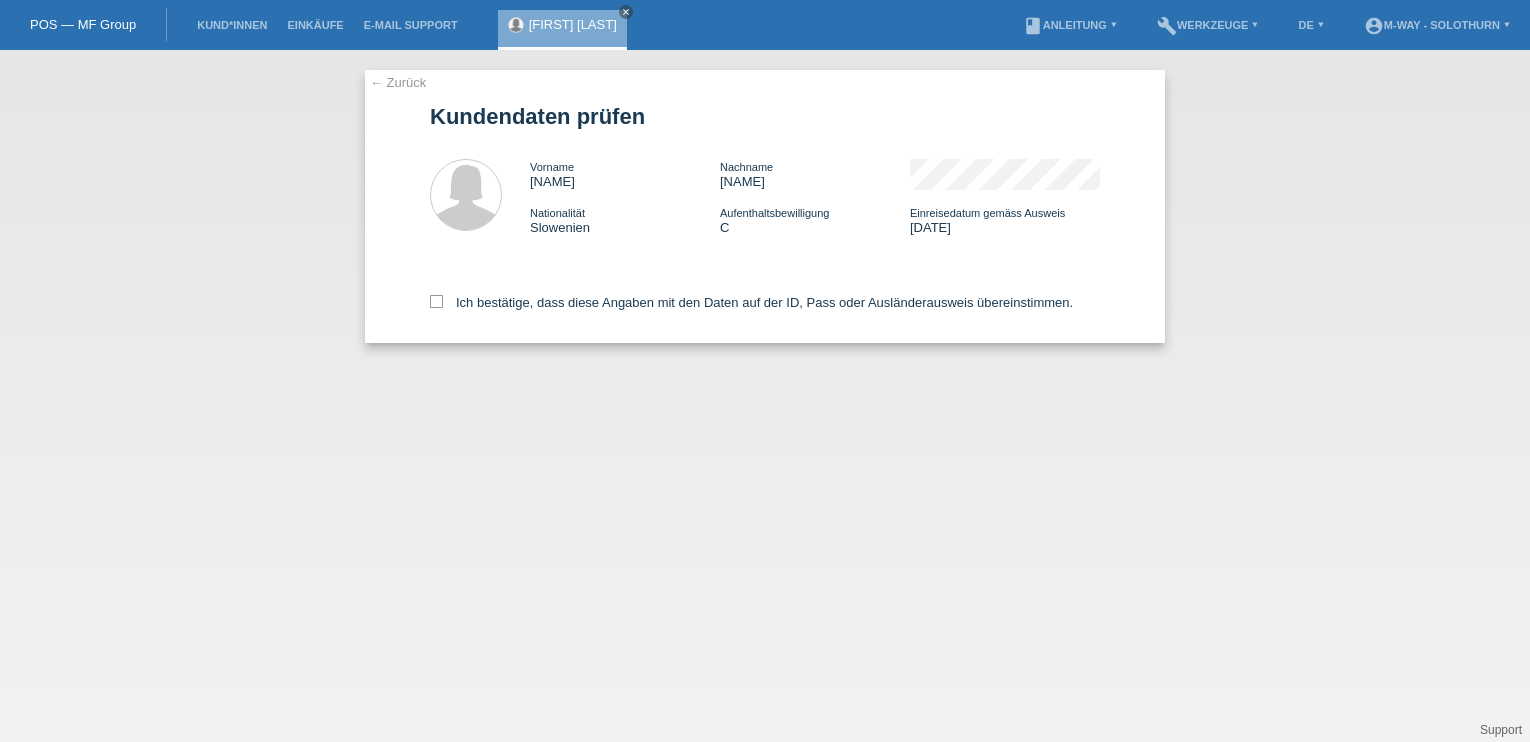 scroll, scrollTop: 0, scrollLeft: 0, axis: both 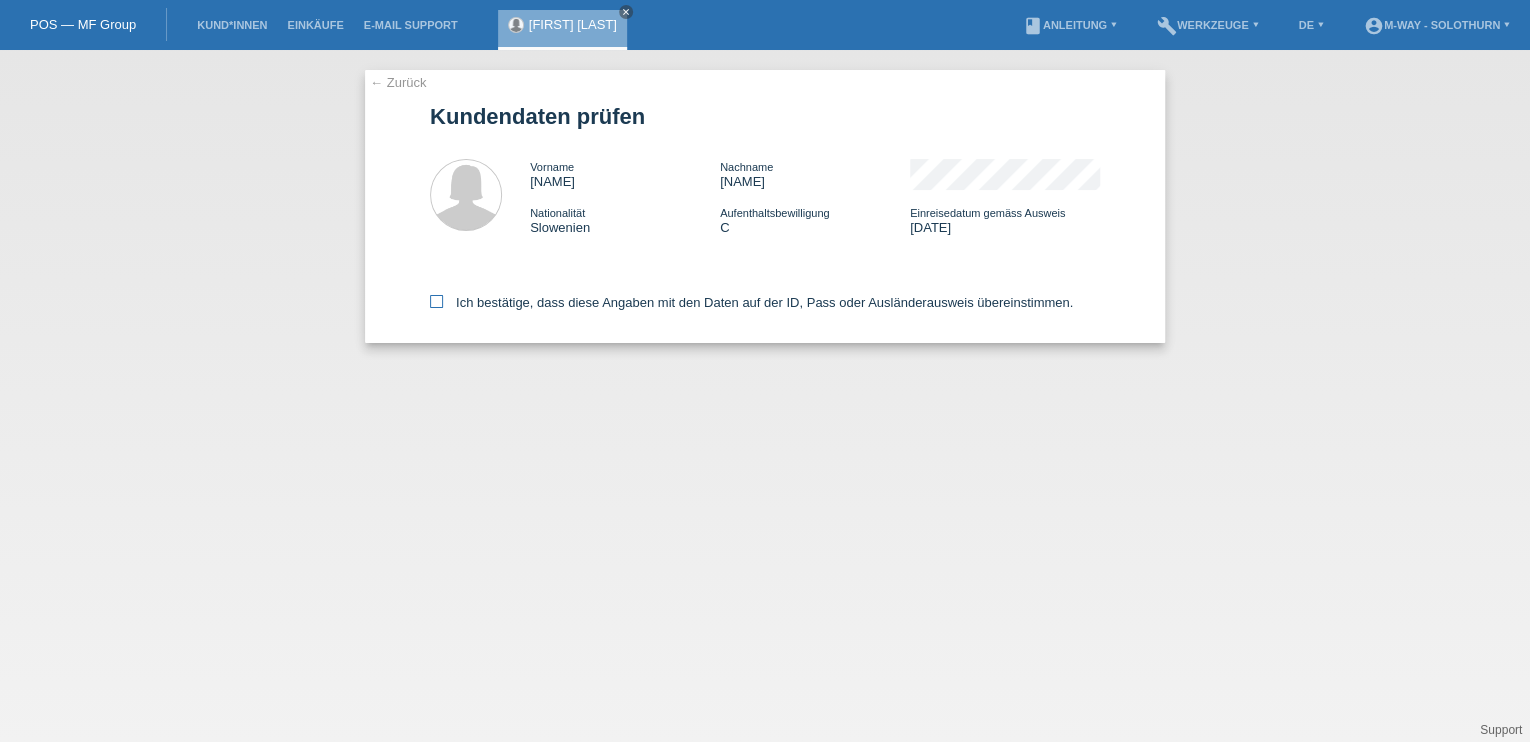 click at bounding box center (436, 301) 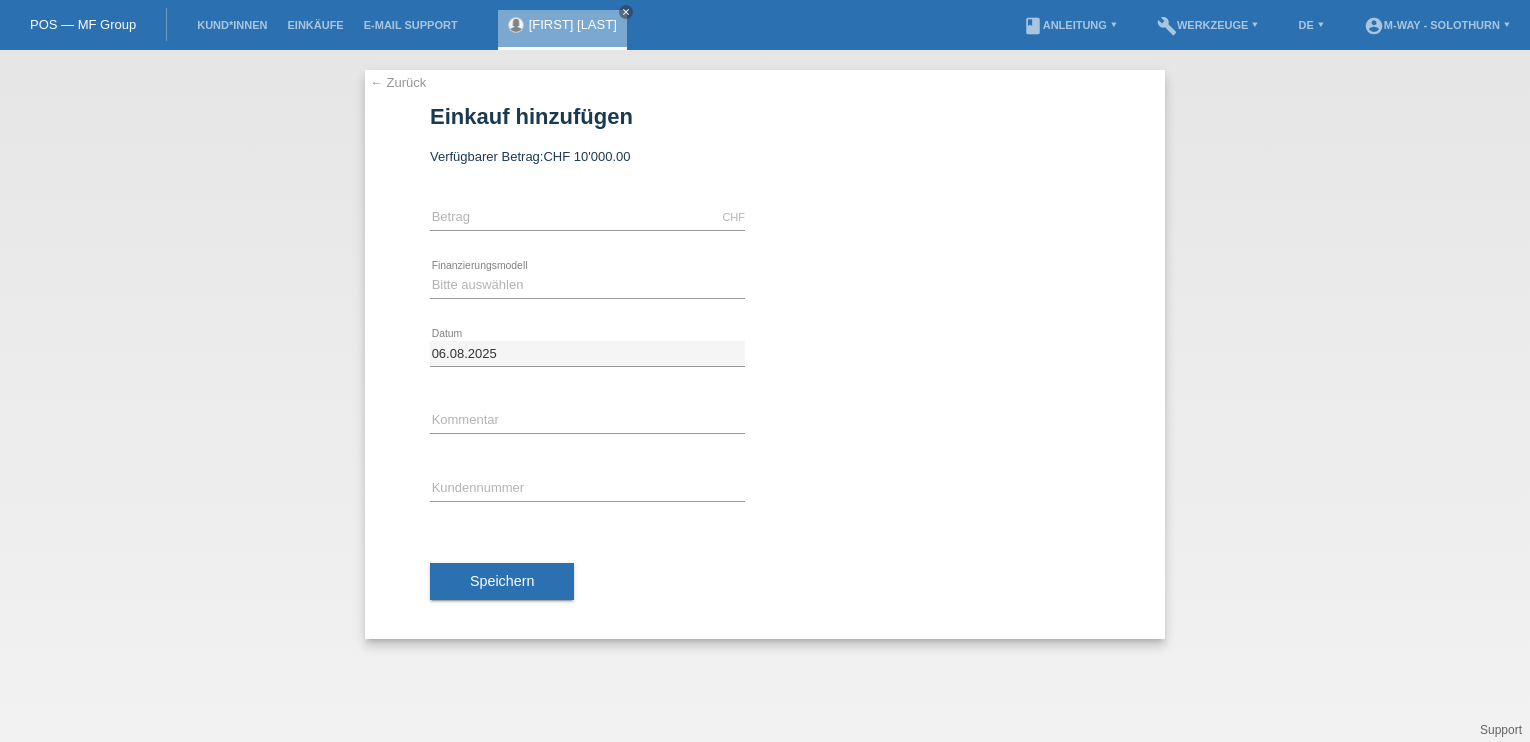 scroll, scrollTop: 0, scrollLeft: 0, axis: both 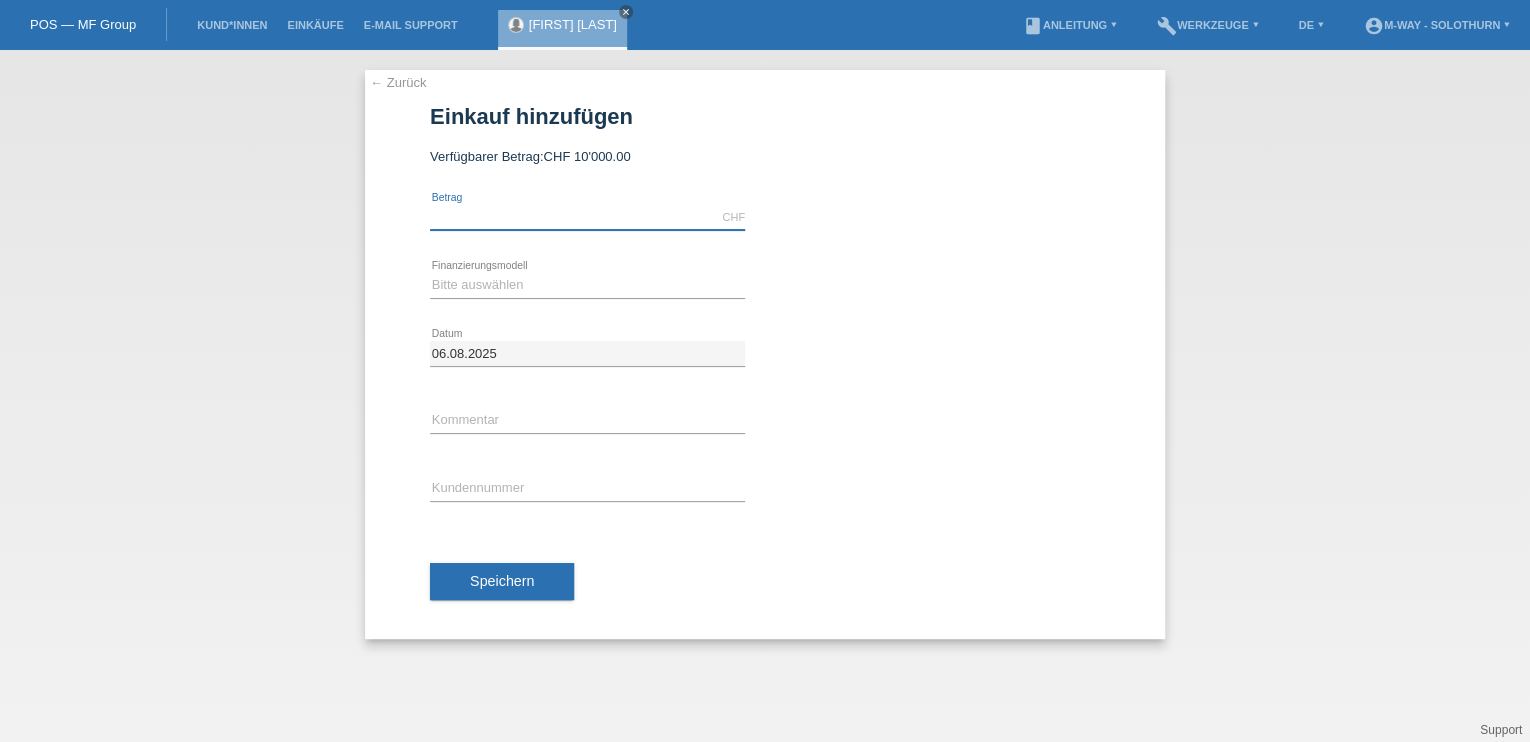 click at bounding box center (587, 217) 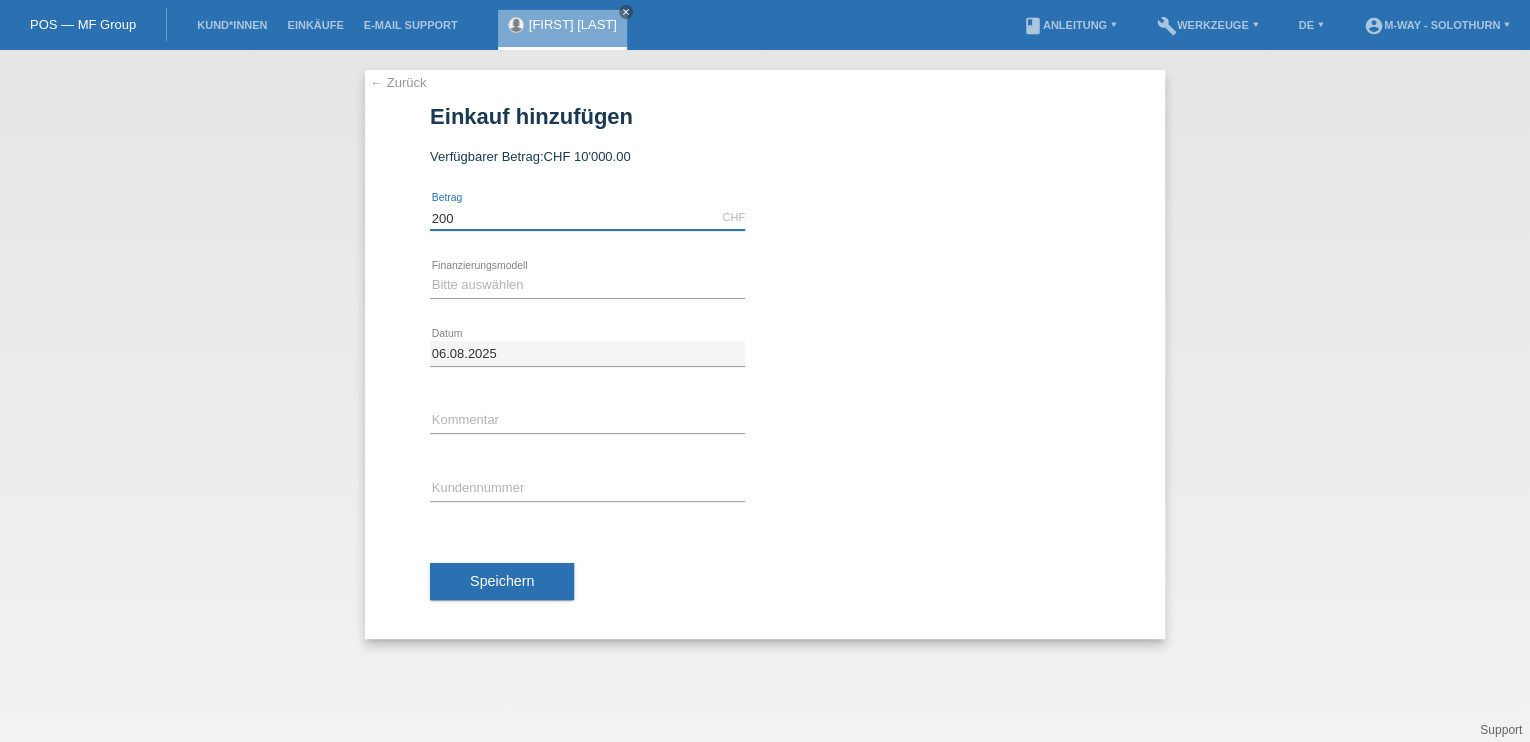type on "2000.00" 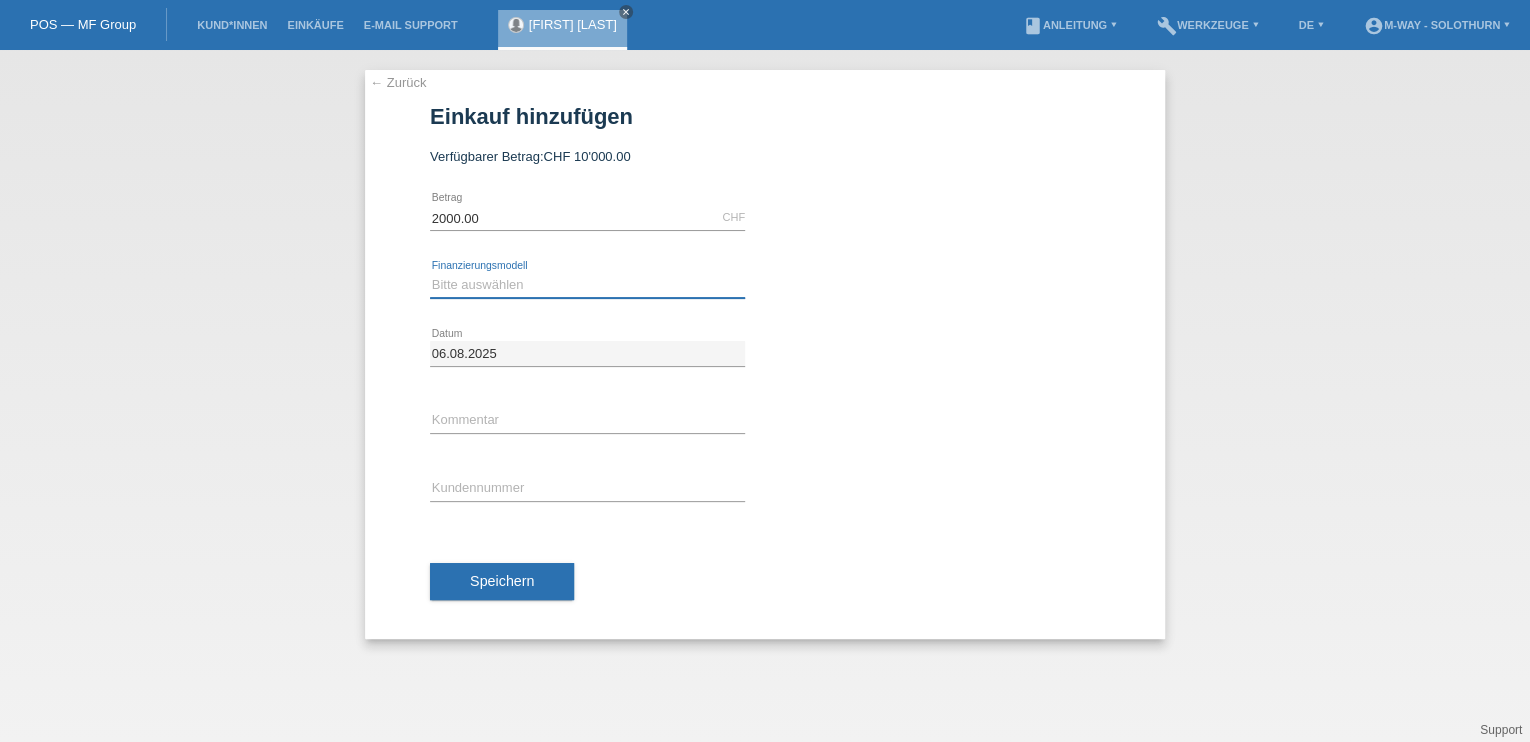click on "Bitte auswählen
Fixe Raten
Kauf auf Rechnung mit Teilzahlungsoption" at bounding box center (587, 285) 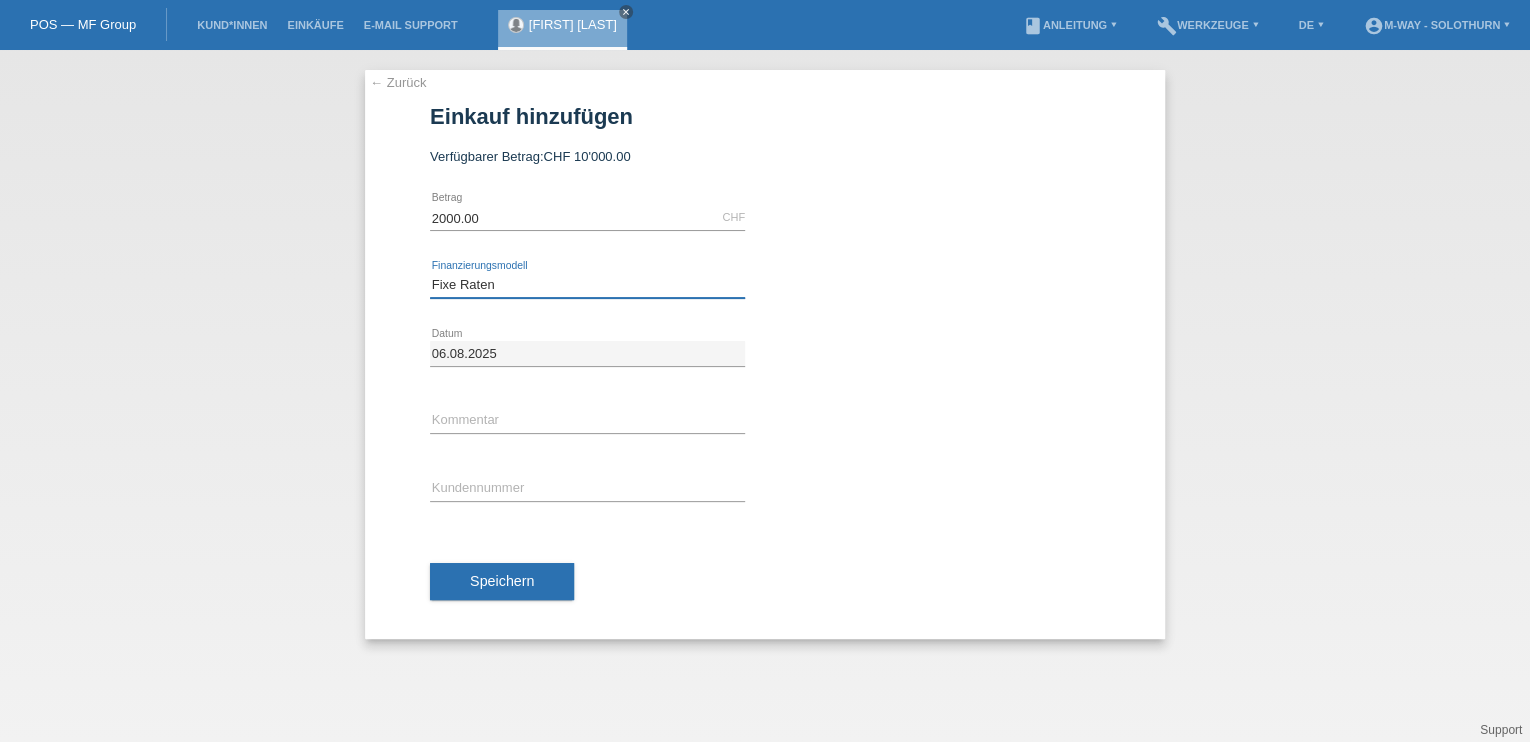 click on "Bitte auswählen
Fixe Raten
Kauf auf Rechnung mit Teilzahlungsoption" at bounding box center (587, 285) 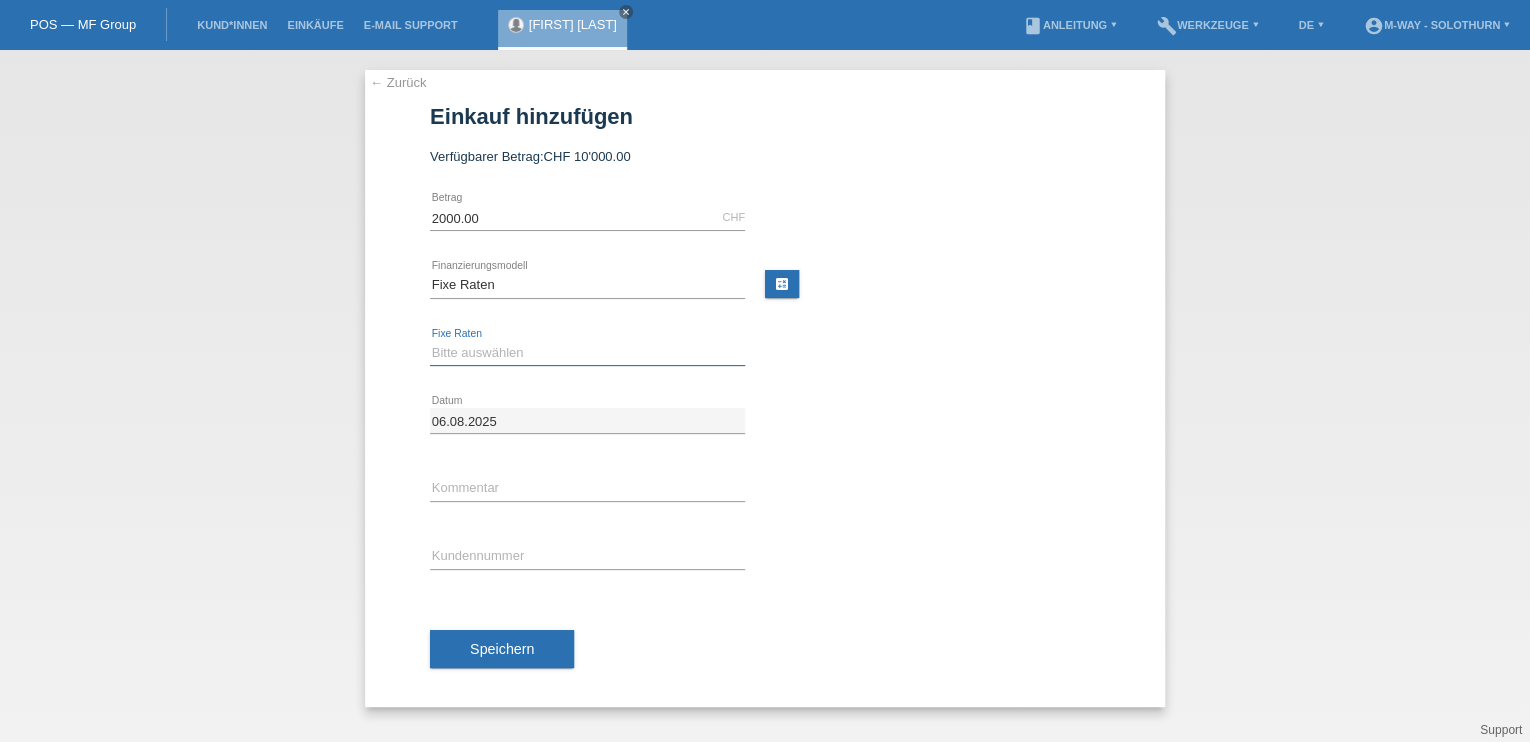click on "Bitte auswählen
4 Raten
5 Raten
6 Raten
7 Raten
8 Raten
9 Raten
10 Raten
11 Raten" at bounding box center (587, 353) 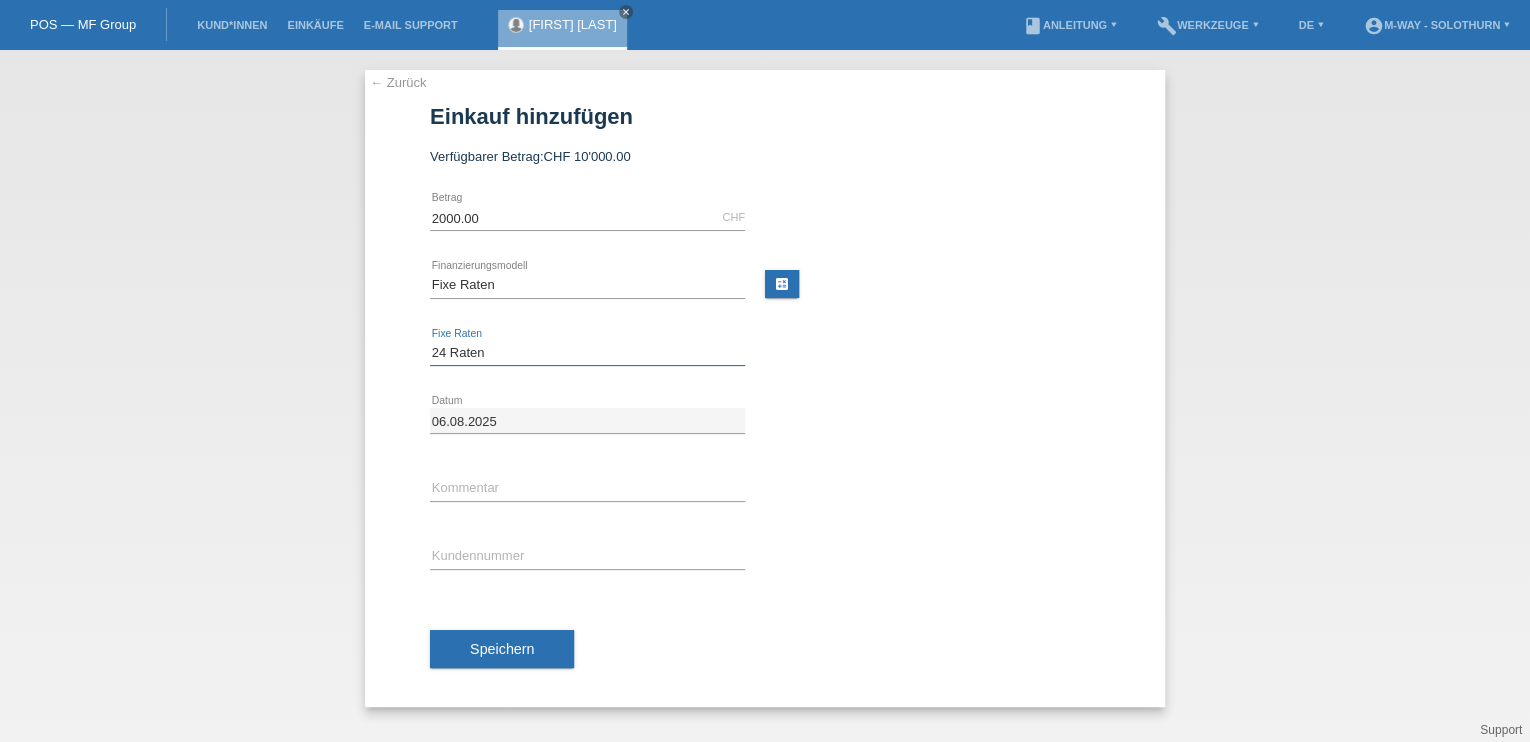 click on "Bitte auswählen
4 Raten
5 Raten
6 Raten
7 Raten
8 Raten
9 Raten
10 Raten
11 Raten" at bounding box center (587, 353) 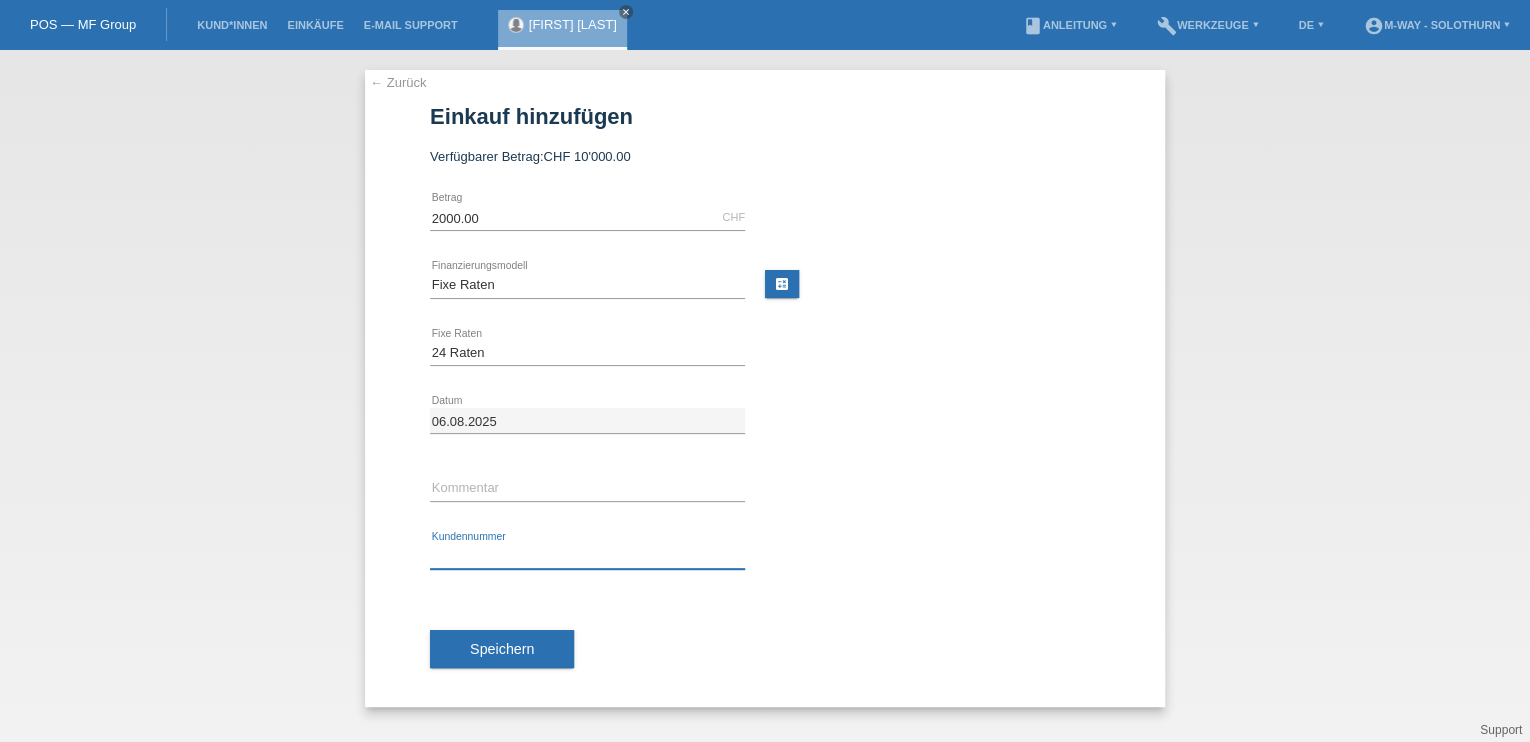 click at bounding box center [587, 556] 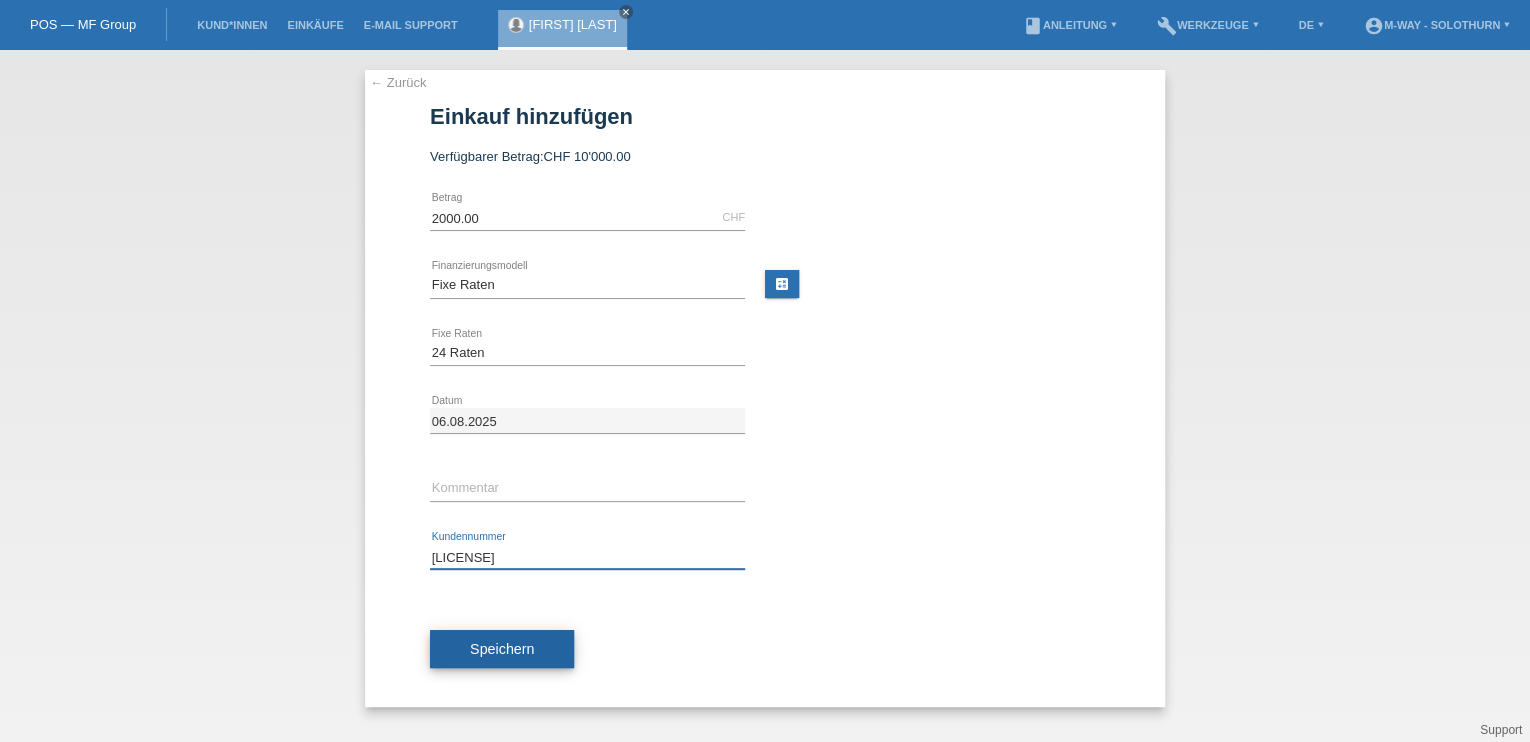 type on "[LICENSE]" 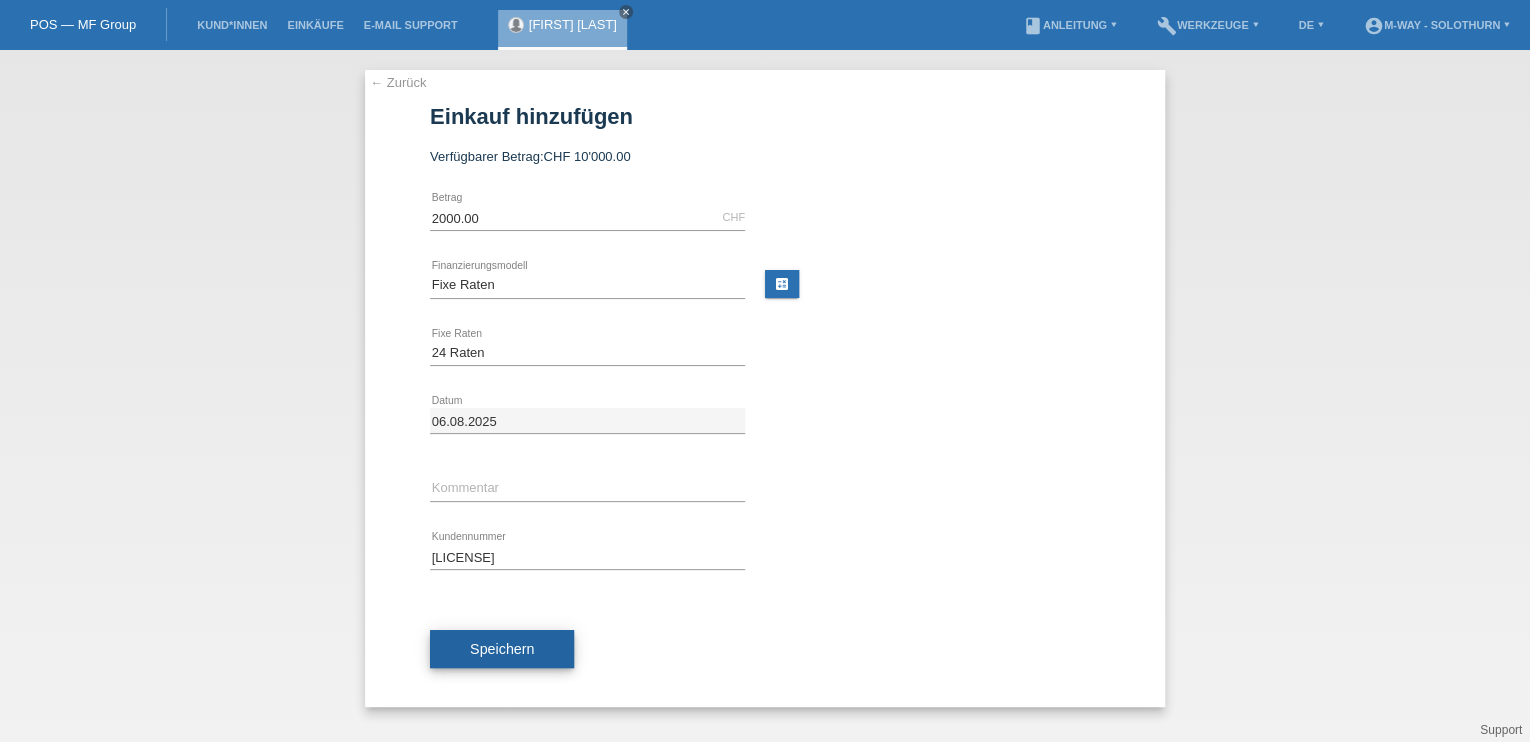 click on "Speichern" at bounding box center (502, 649) 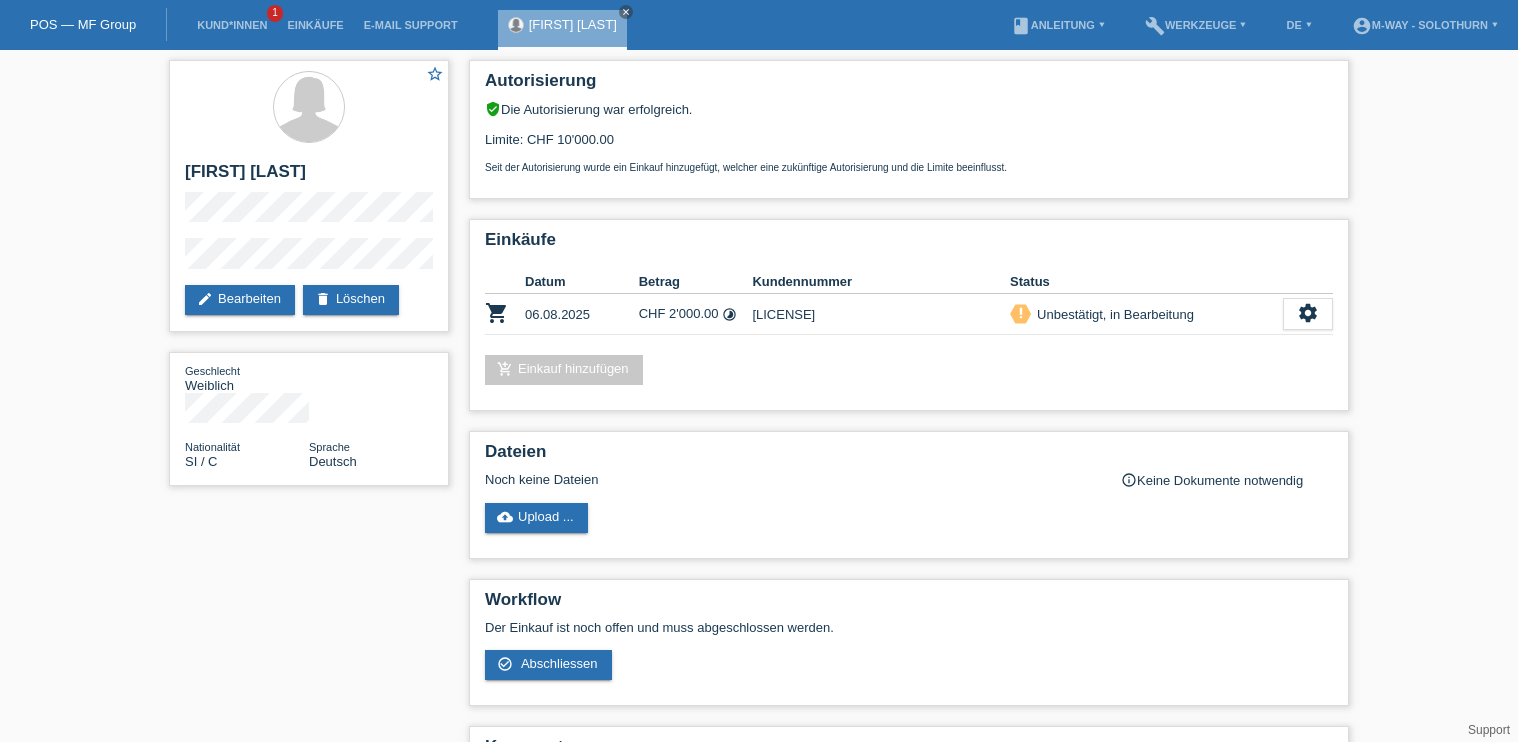 scroll, scrollTop: 0, scrollLeft: 0, axis: both 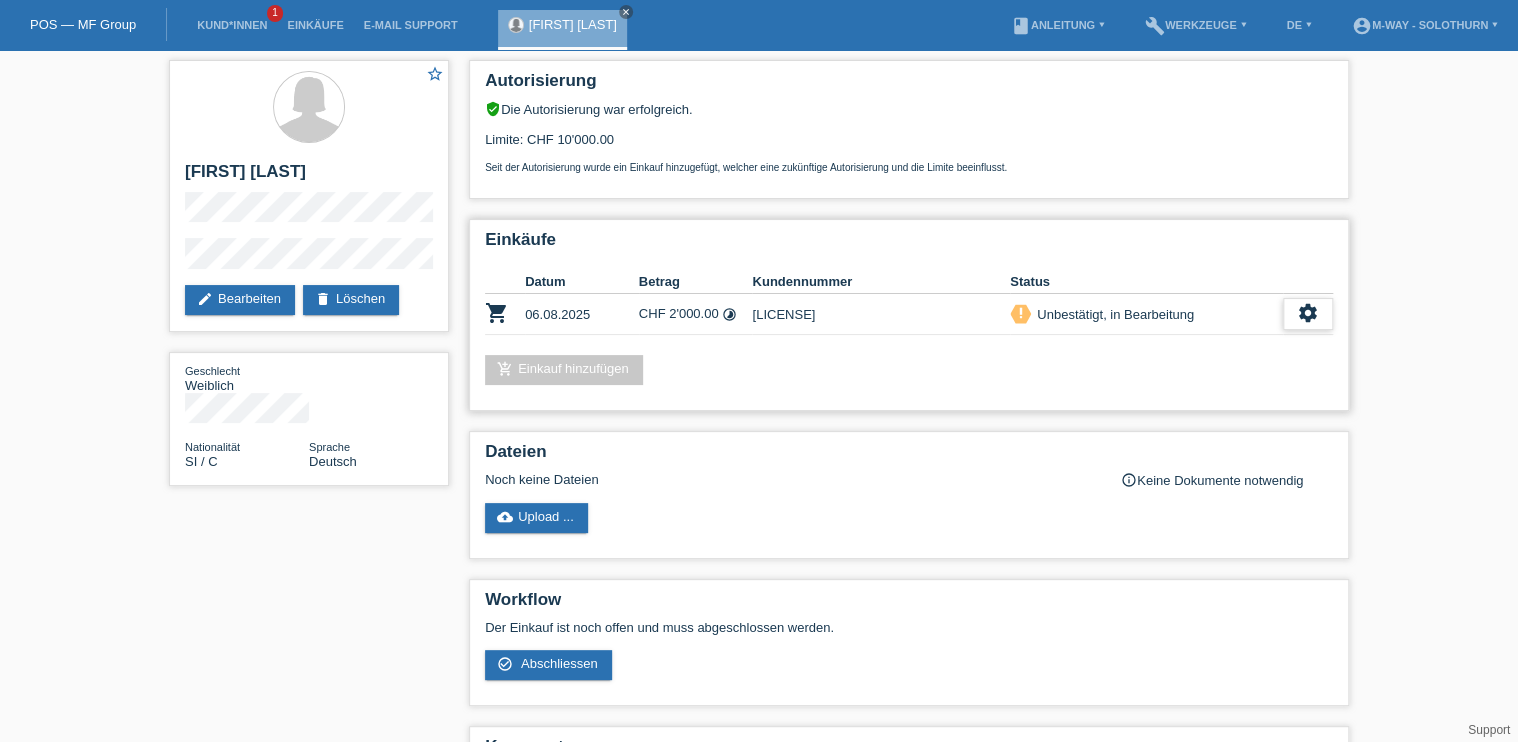 click on "settings" at bounding box center [1308, 313] 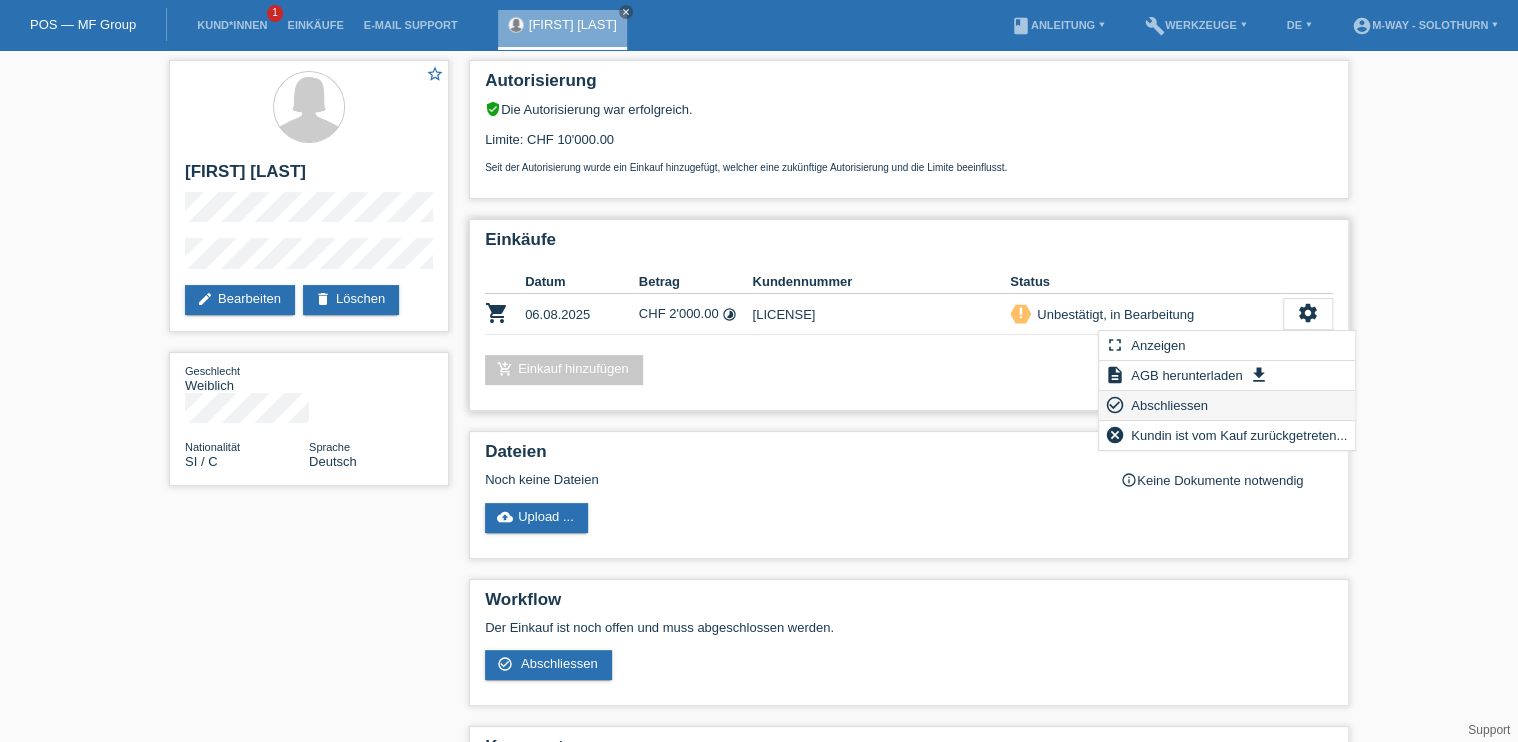 click on "check_circle_outline   Abschliessen" at bounding box center (1227, 406) 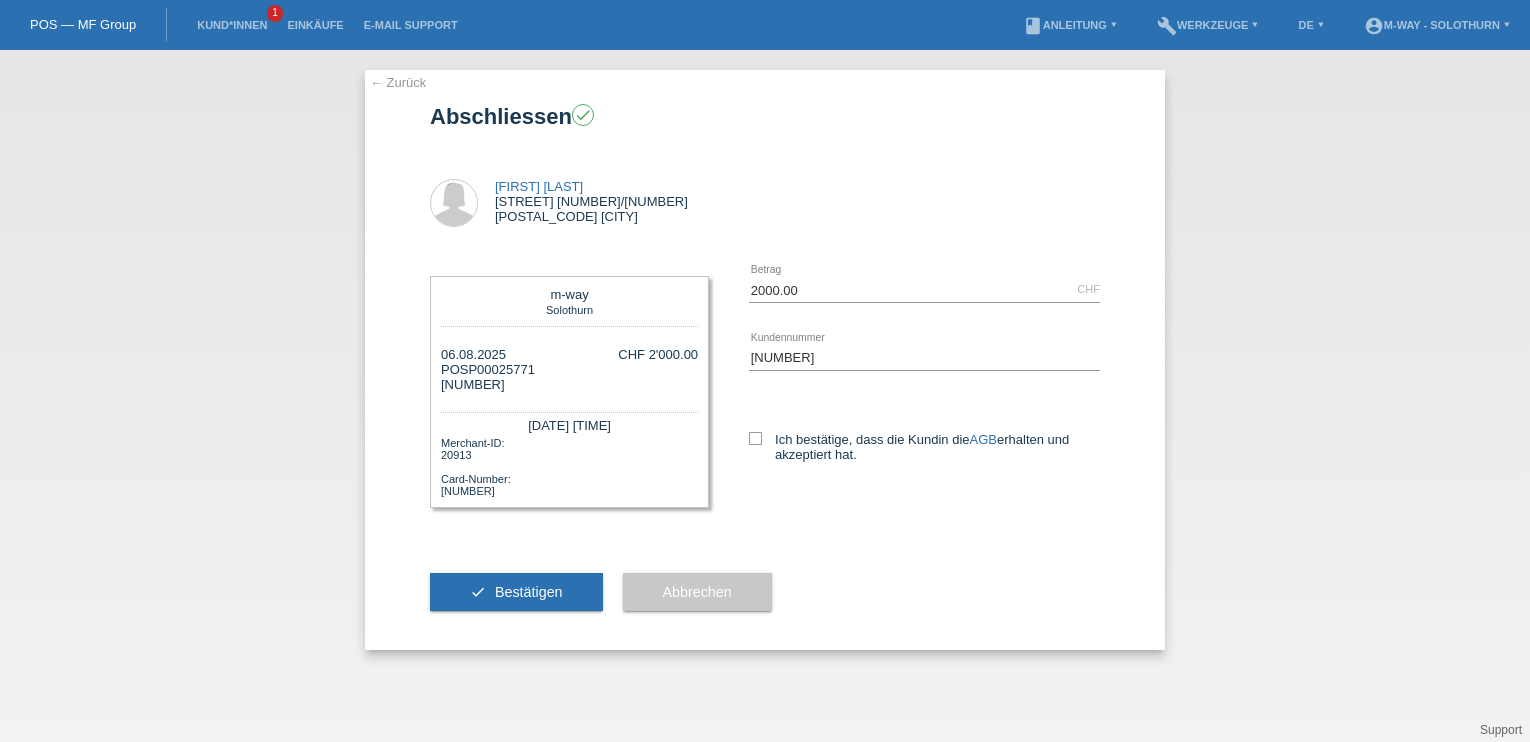 scroll, scrollTop: 0, scrollLeft: 0, axis: both 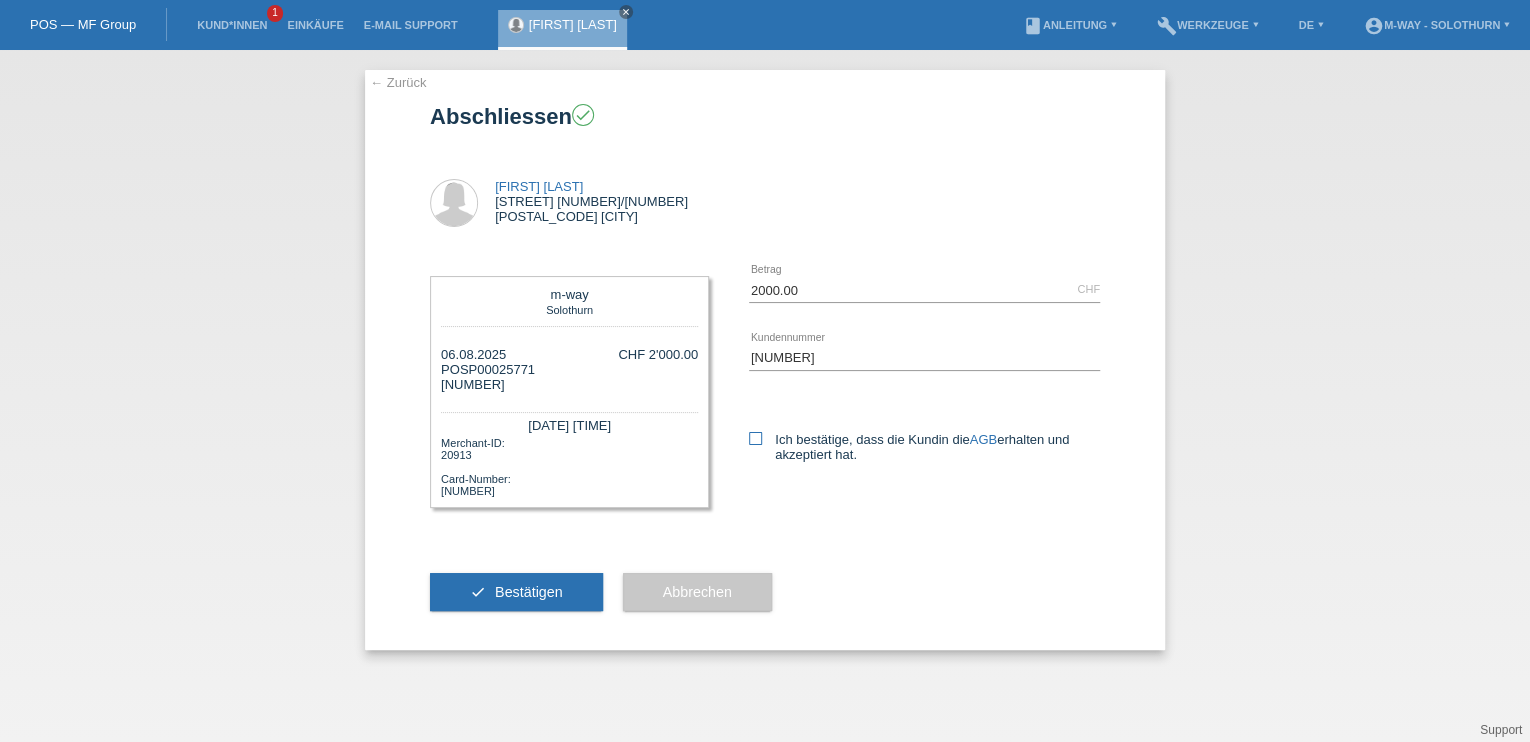 click at bounding box center [755, 438] 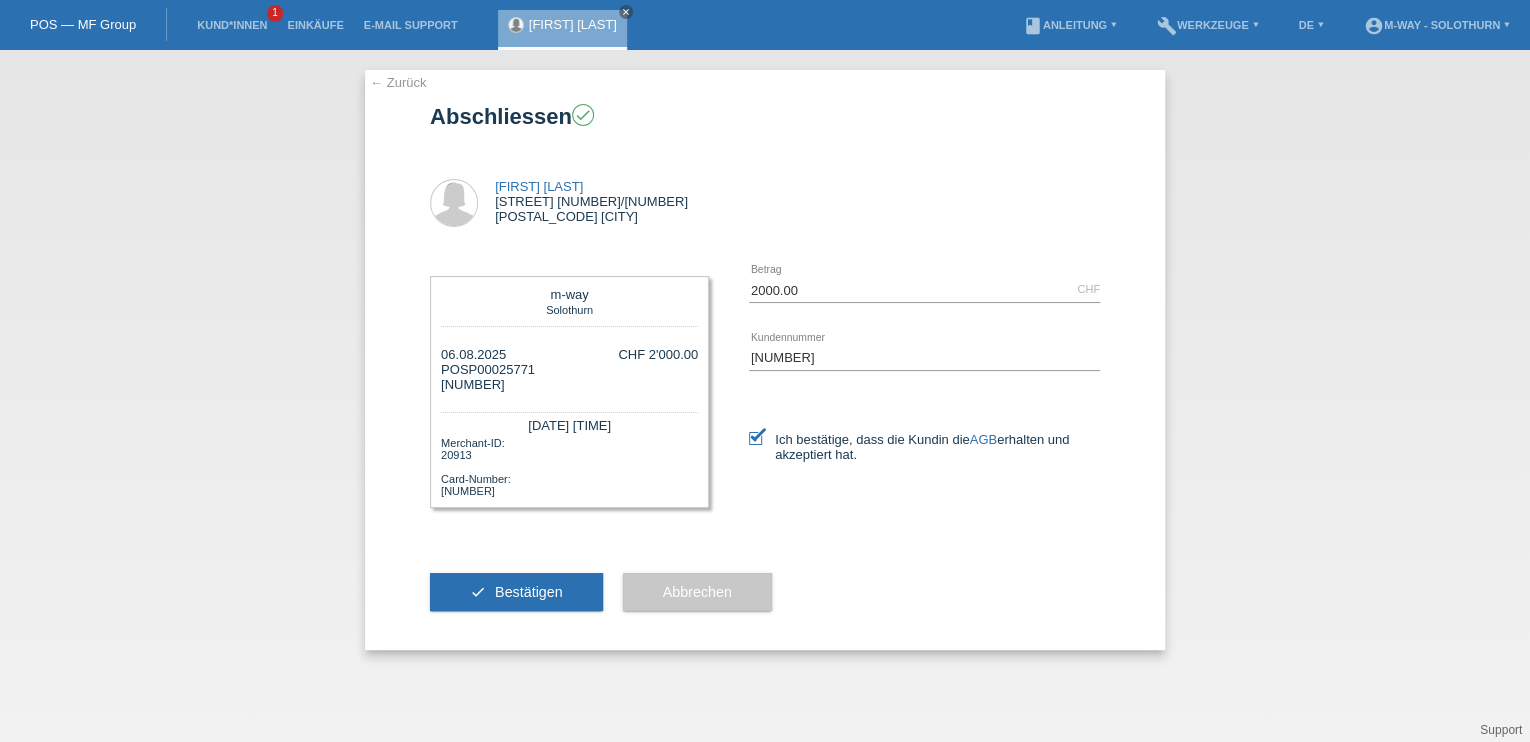 click on "check   Bestätigen" at bounding box center (516, 592) 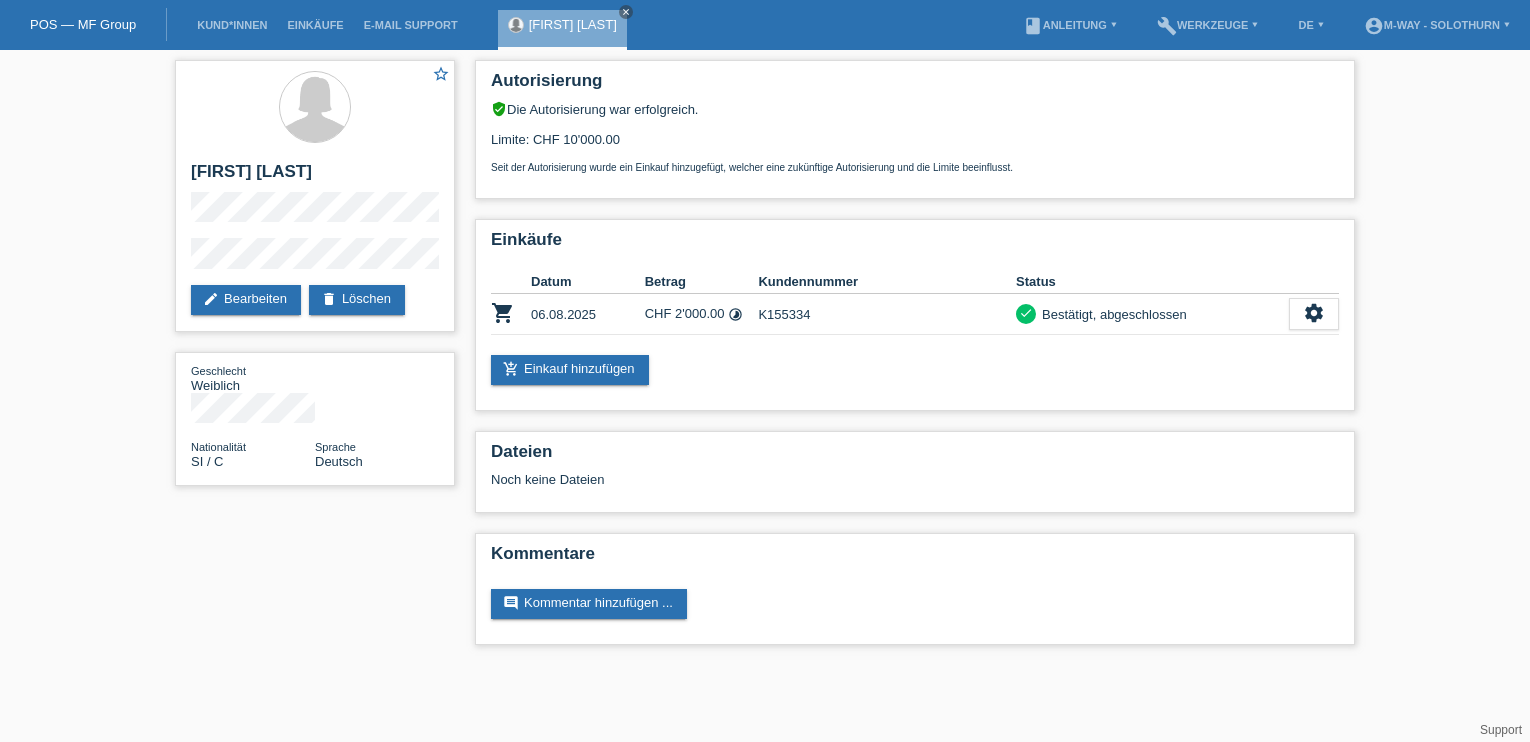 scroll, scrollTop: 0, scrollLeft: 0, axis: both 